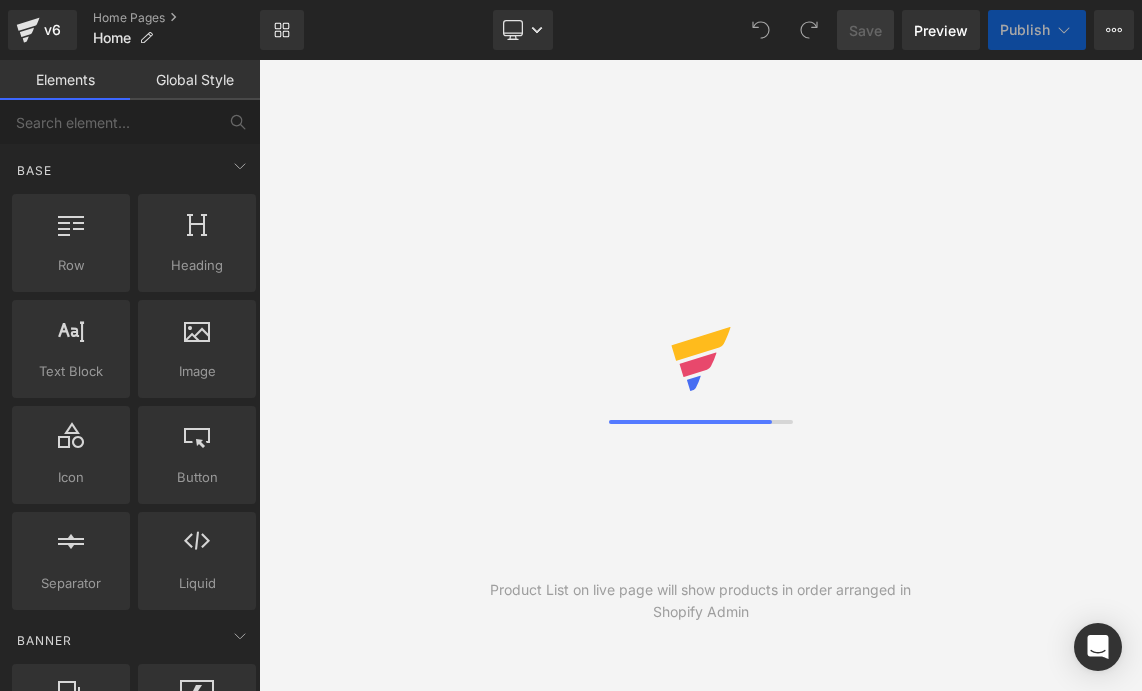 scroll, scrollTop: 0, scrollLeft: 0, axis: both 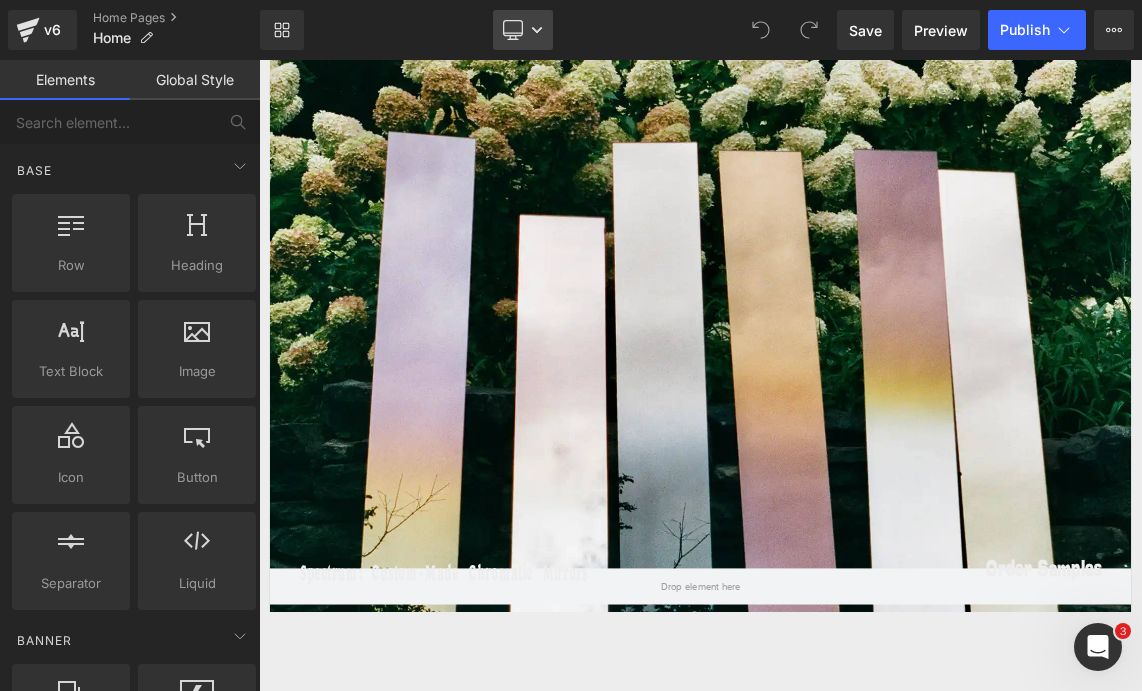 click on "Desktop" at bounding box center [523, 30] 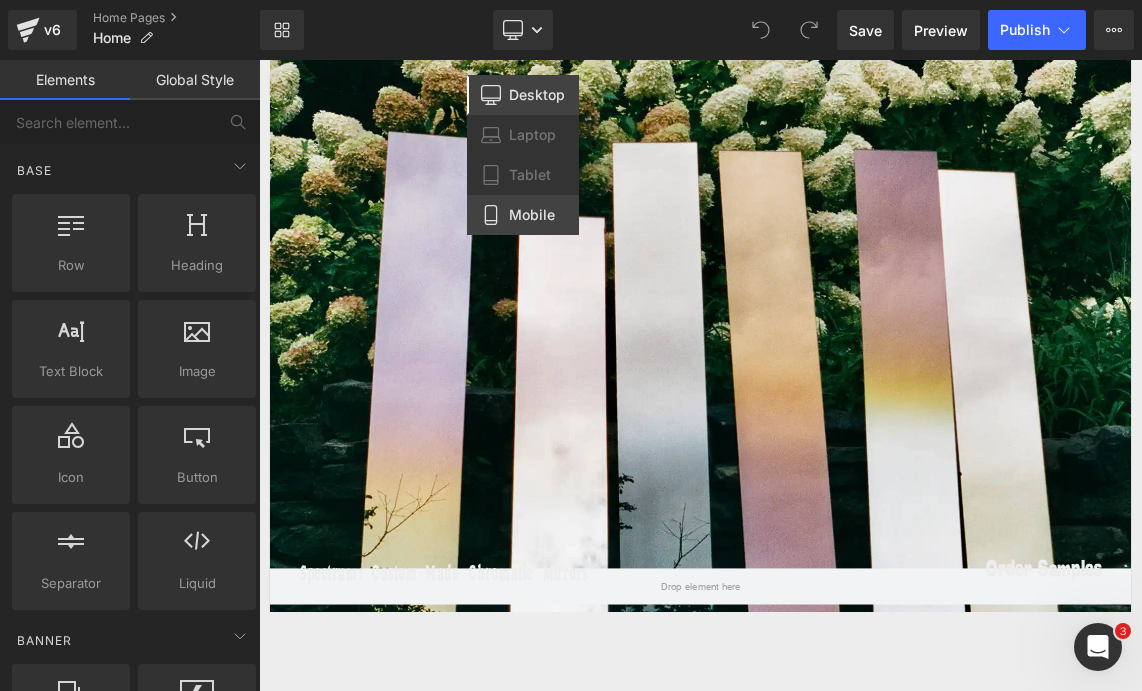 click on "Mobile" at bounding box center (532, 215) 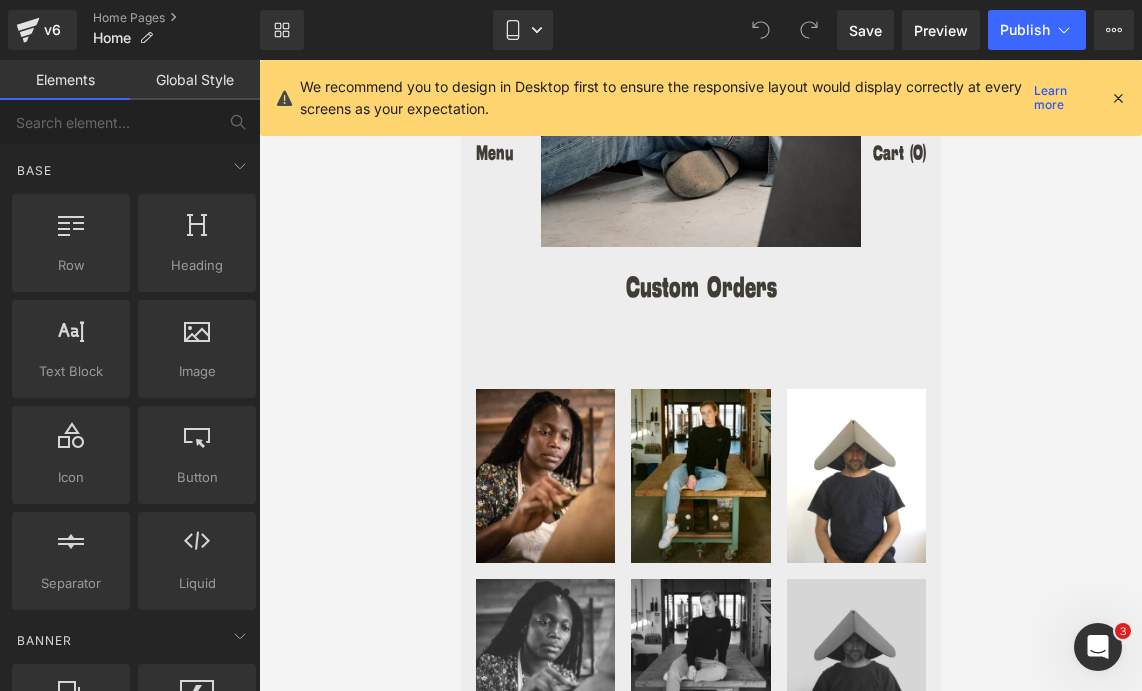 scroll, scrollTop: 3395, scrollLeft: 0, axis: vertical 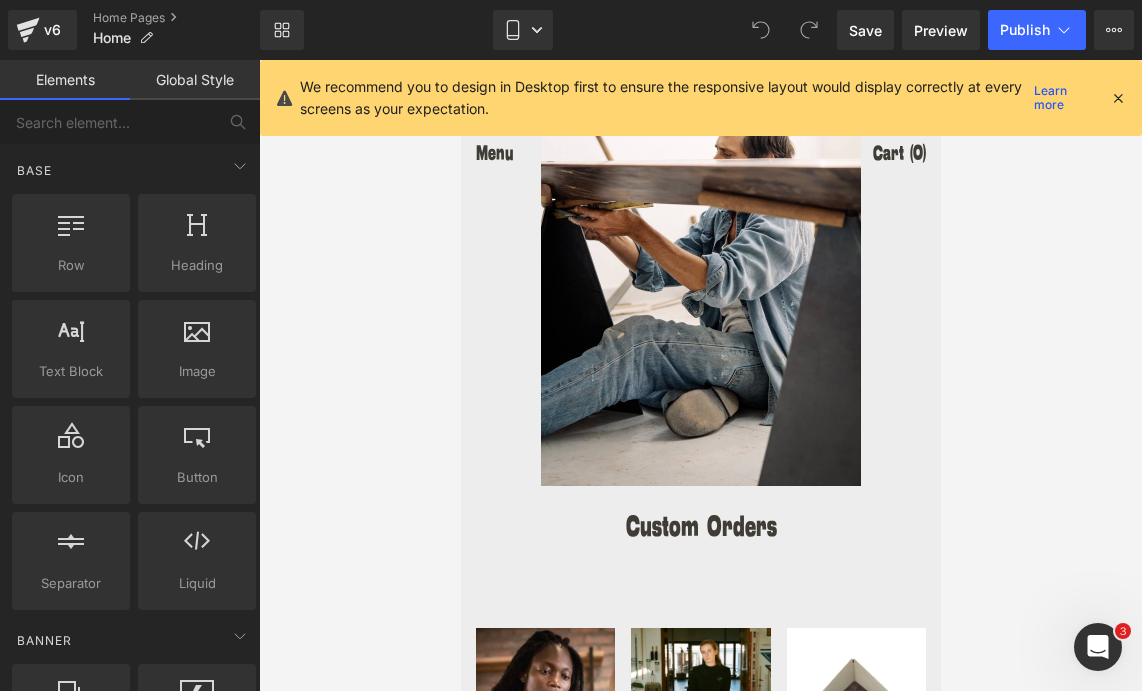 click at bounding box center (1118, 98) 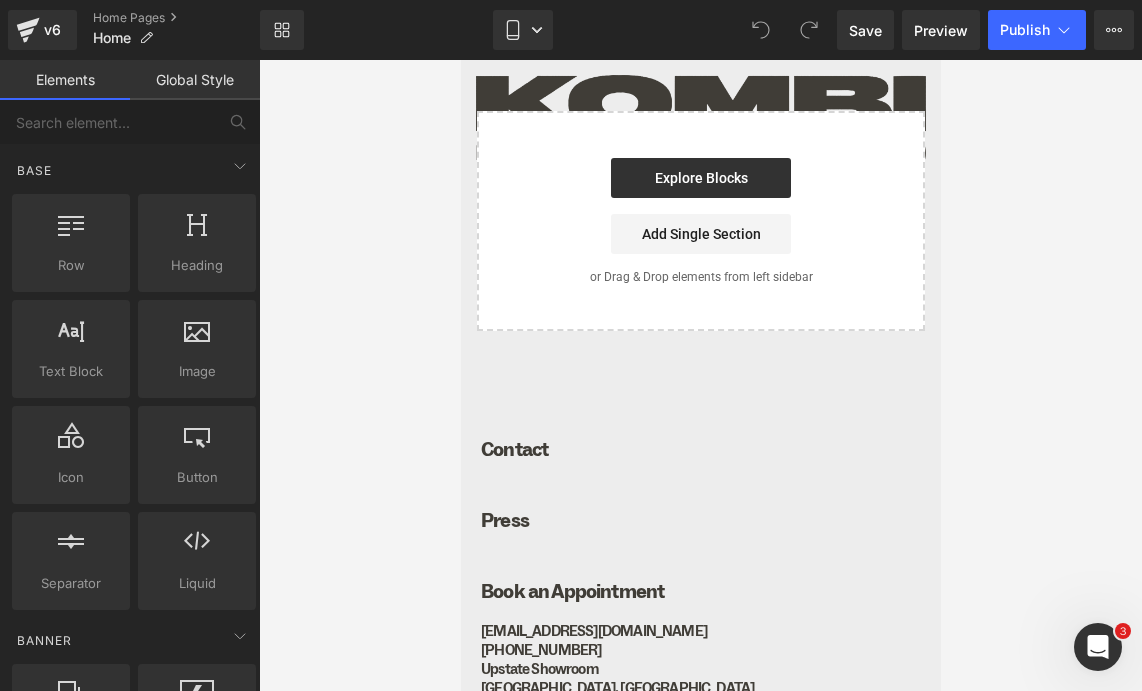 scroll, scrollTop: 5435, scrollLeft: 0, axis: vertical 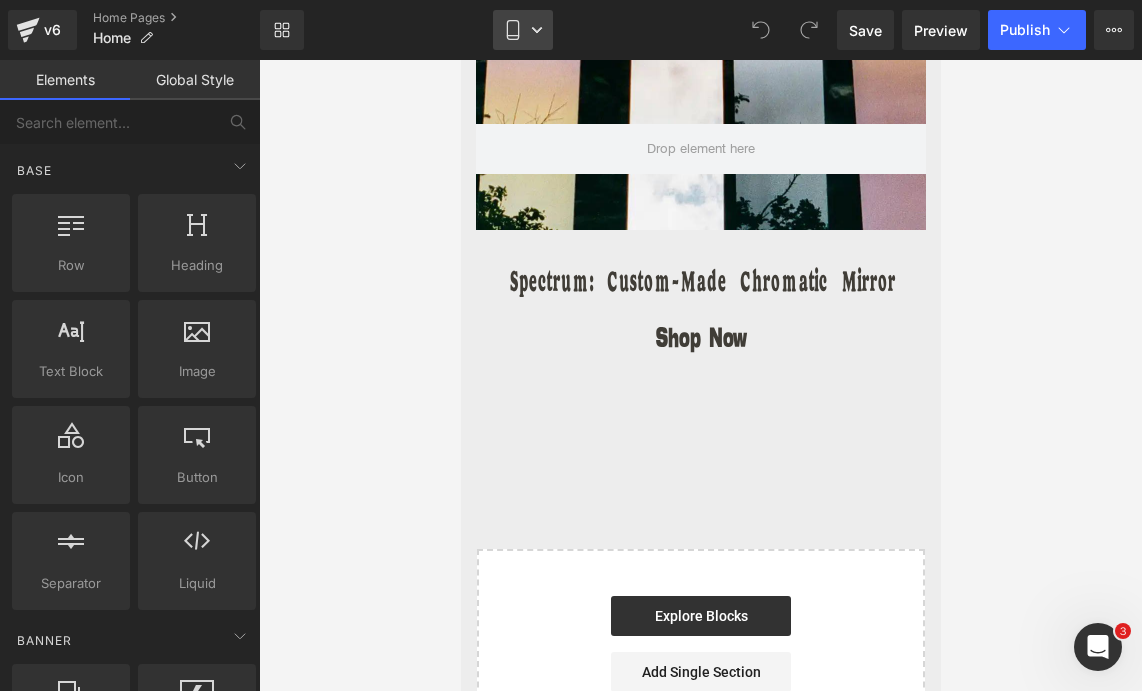 click 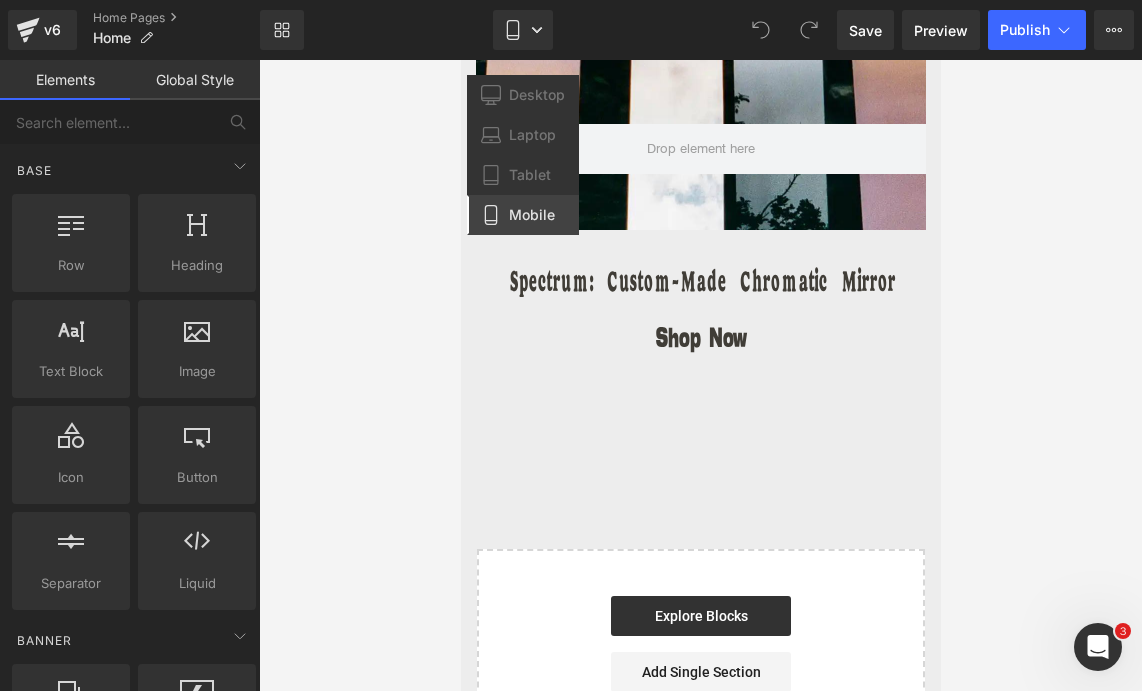 click on "Mobile" at bounding box center [532, 215] 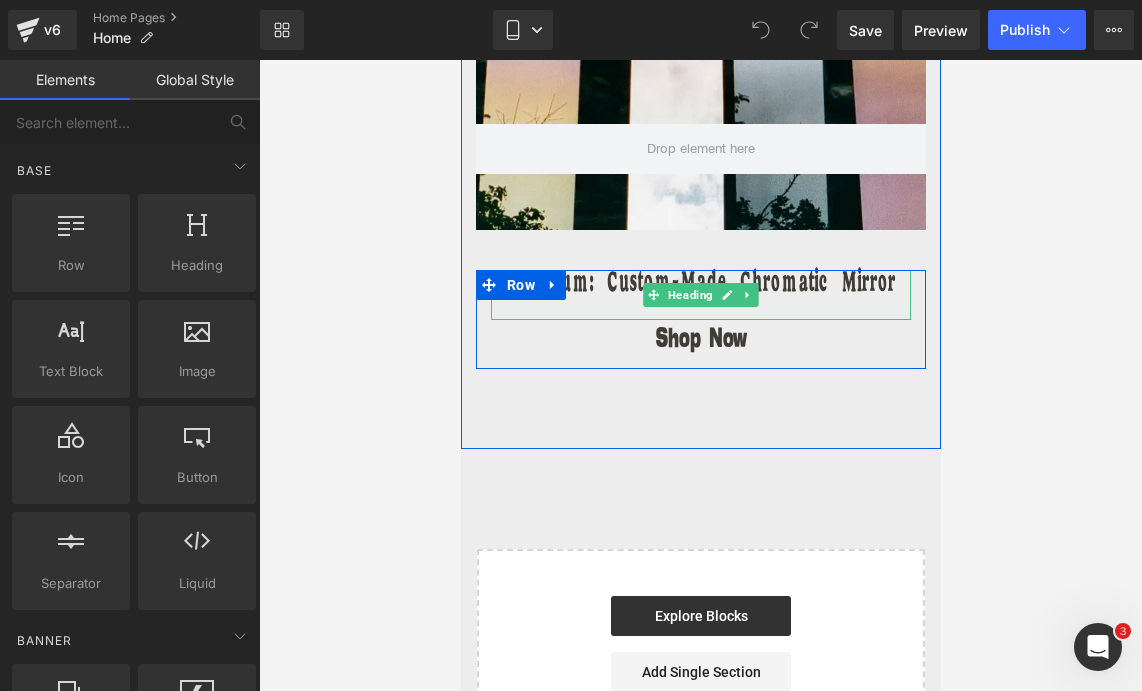 click on "Spectrum: Custom-Made Chromatic Mirror" at bounding box center (700, 285) 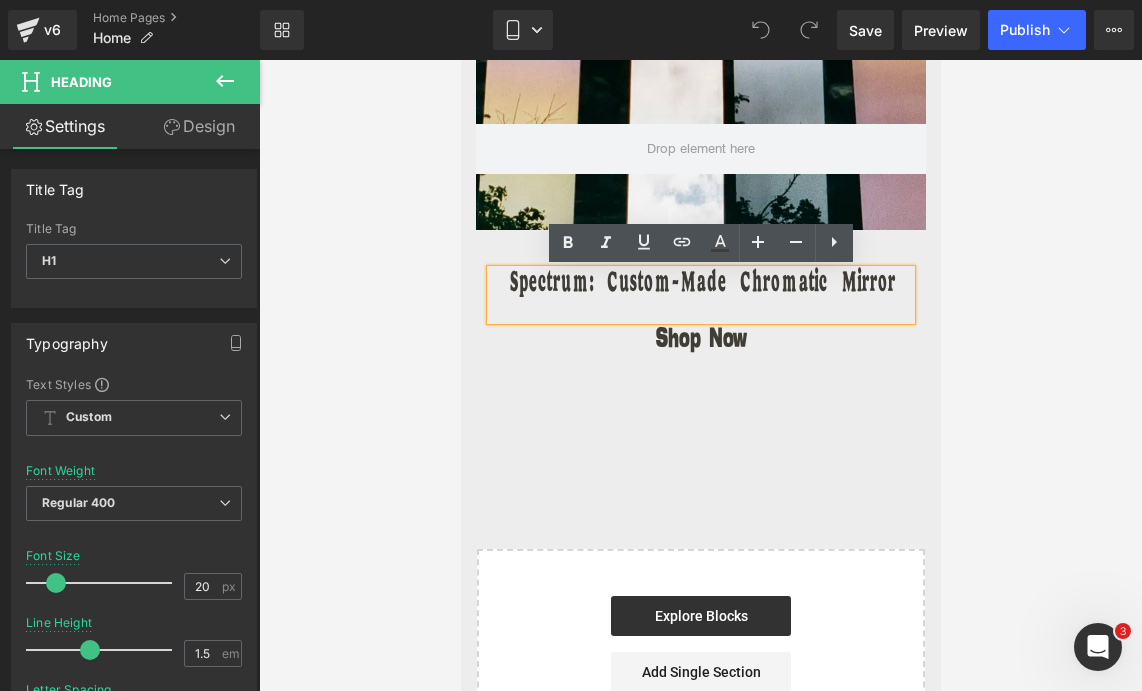 click on "Spectrum: Custom-Made Chromatic Mirror" at bounding box center (700, 285) 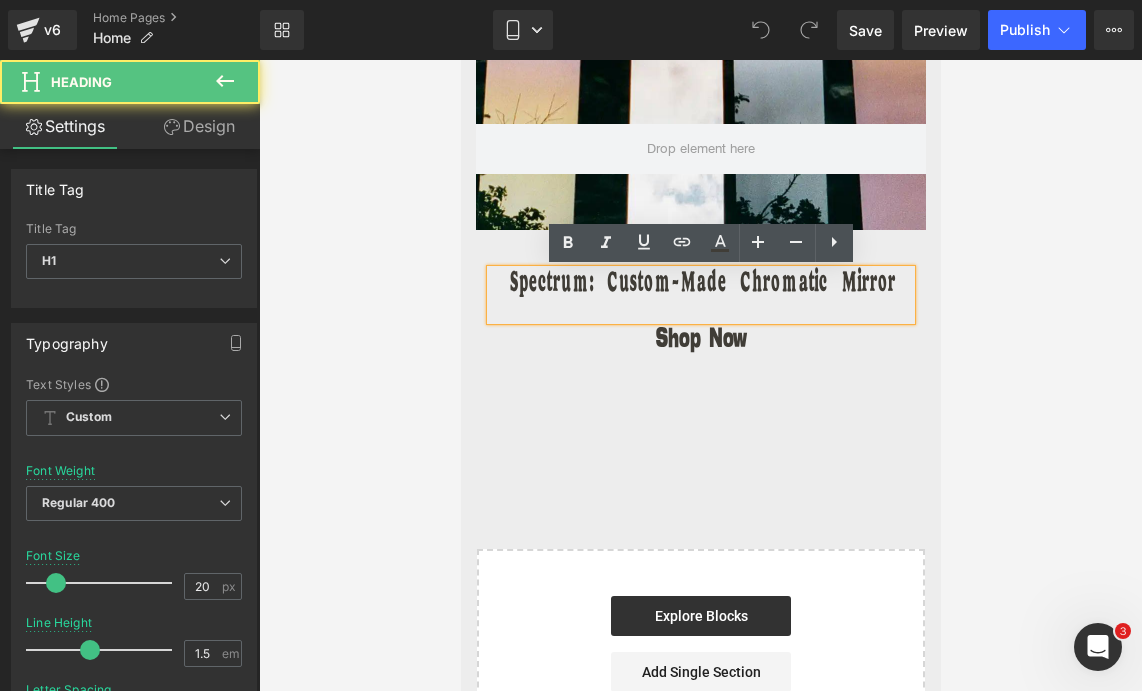type 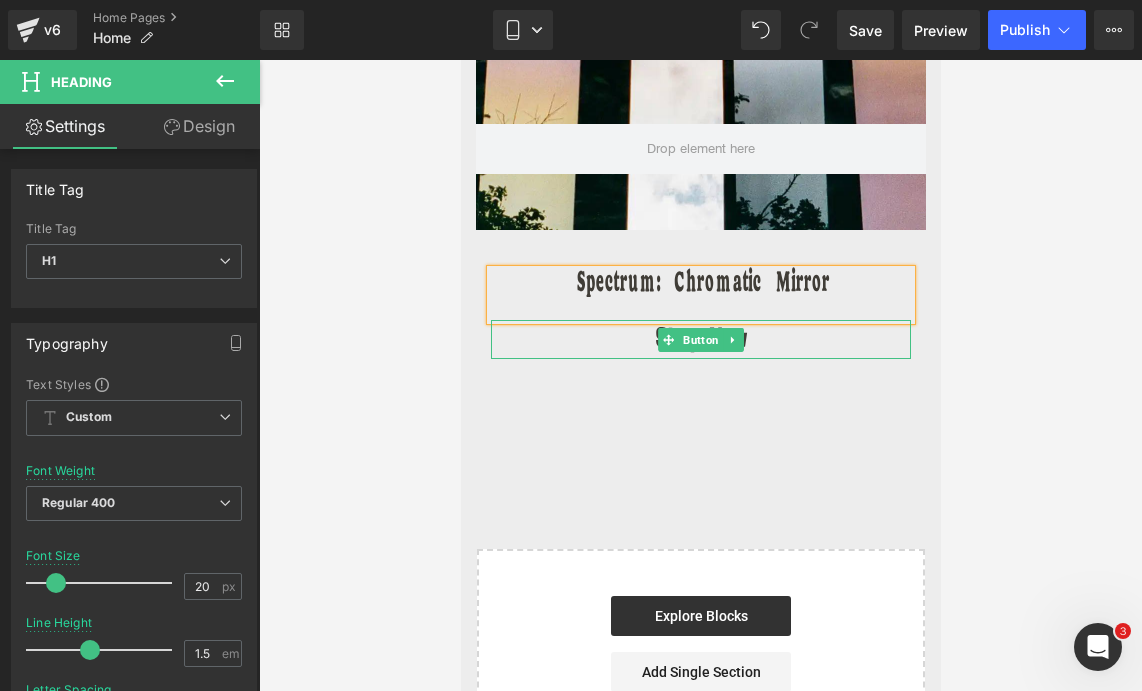 click on "Shop Now" at bounding box center [700, 339] 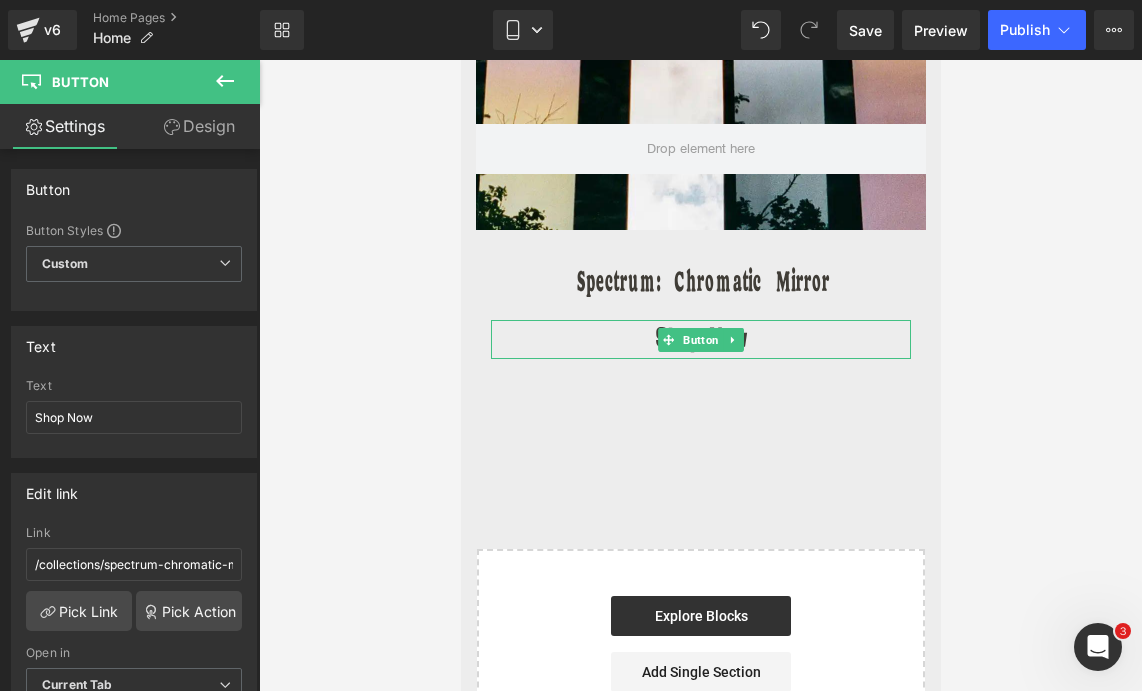 click on "Shop Now" at bounding box center (700, 339) 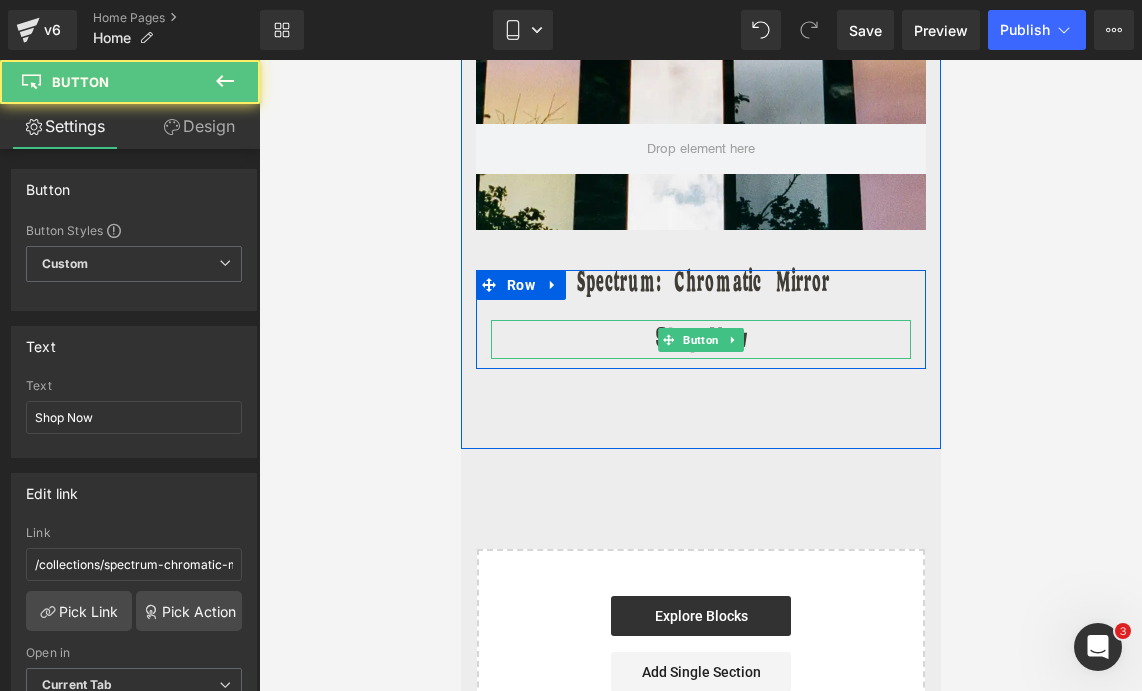 click on "Shop Now" at bounding box center (700, 339) 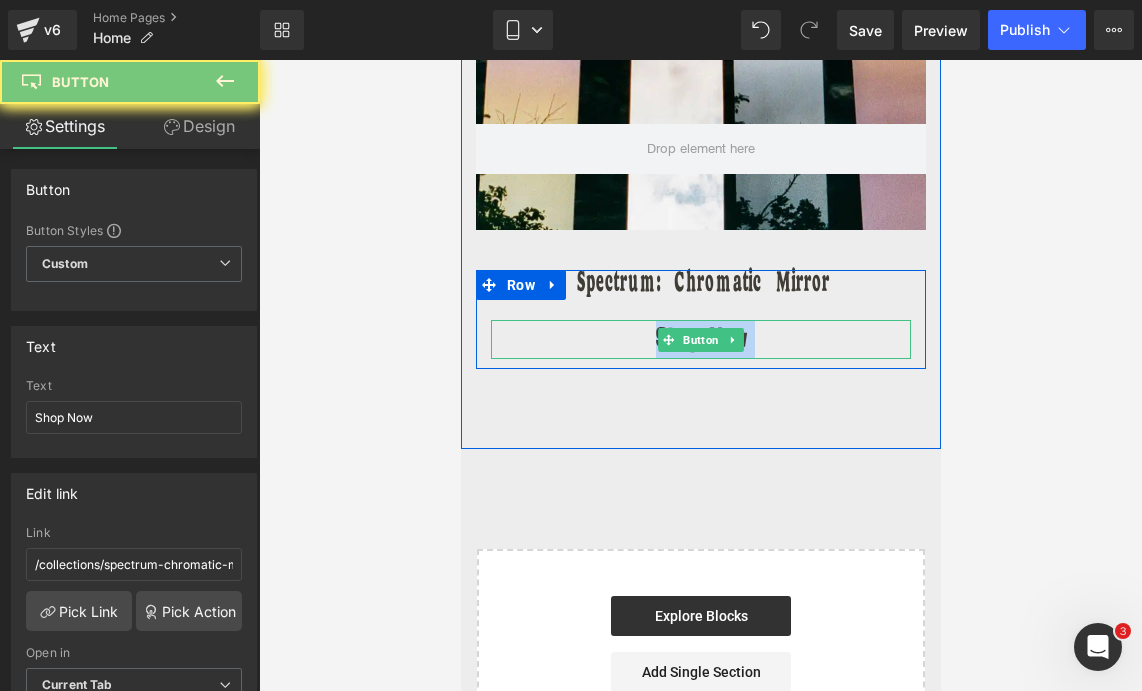 click on "Shop Now" at bounding box center [700, 339] 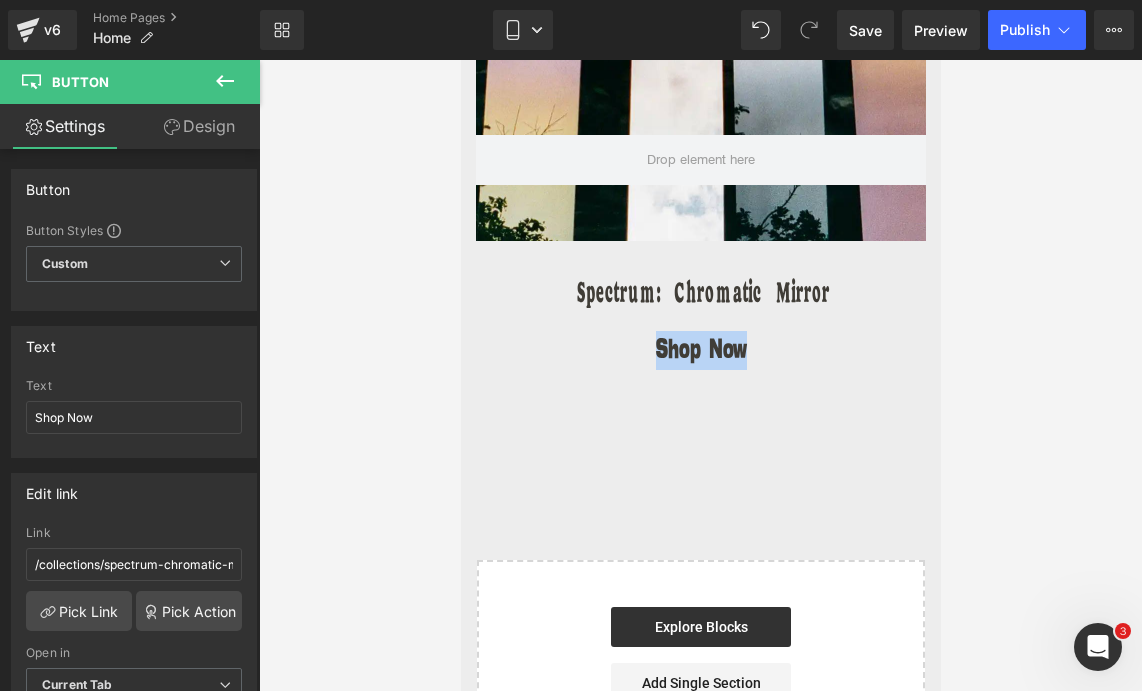 scroll, scrollTop: 5420, scrollLeft: 0, axis: vertical 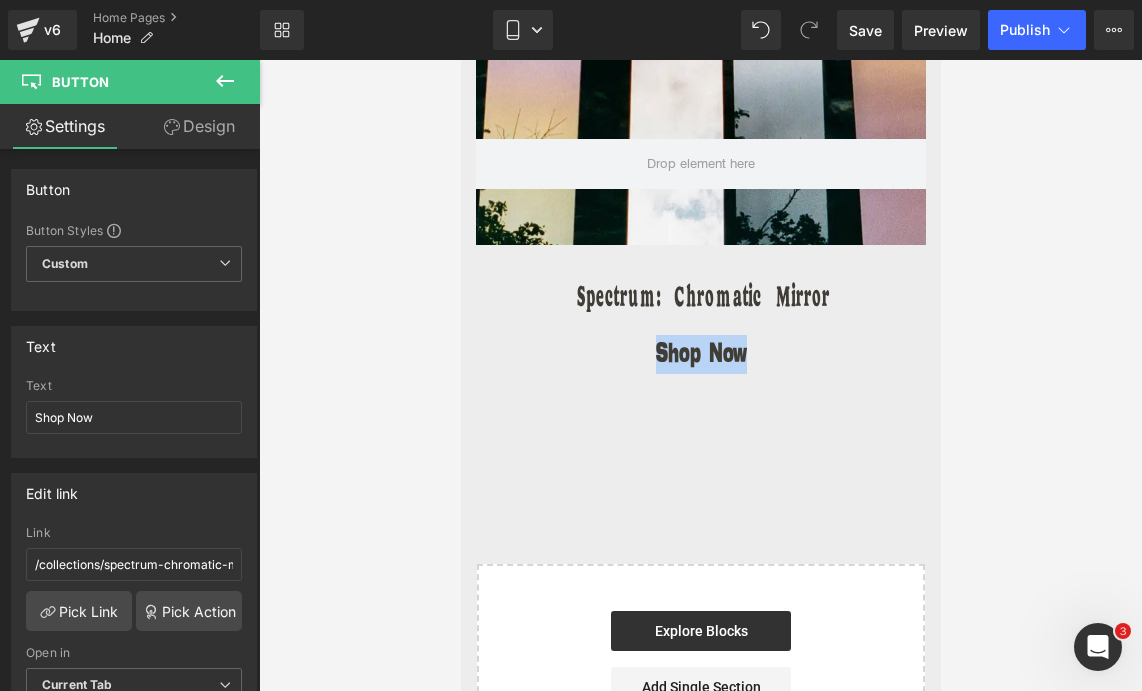 click on "Button" at bounding box center [700, 355] 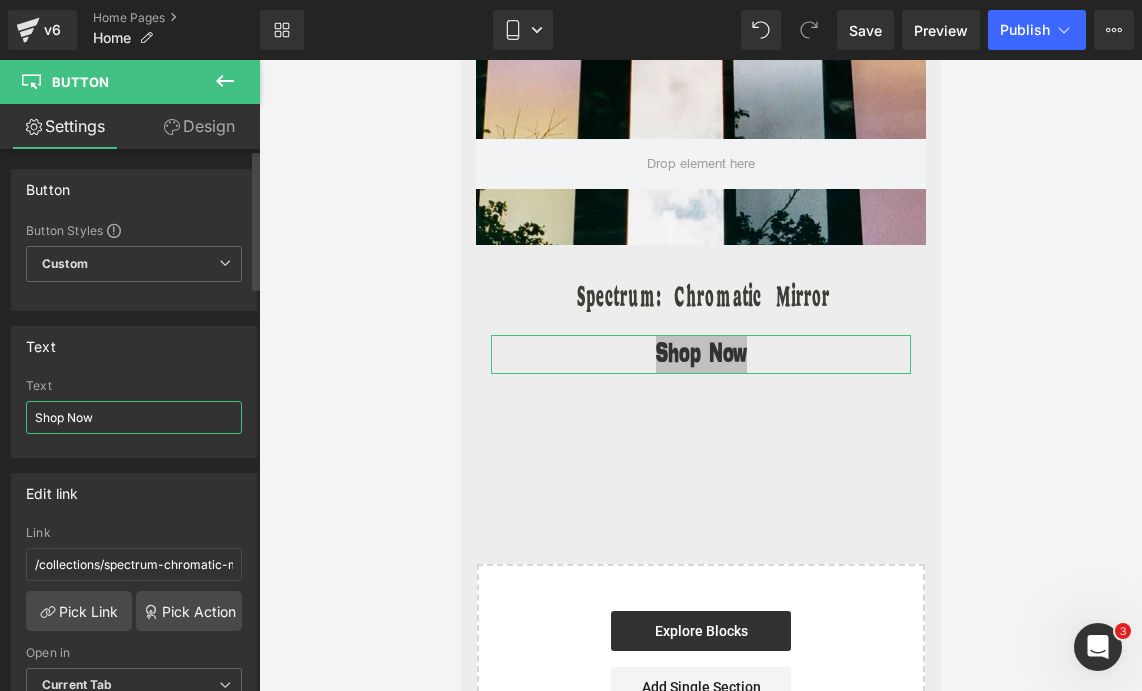 click on "Shop Now" at bounding box center [134, 417] 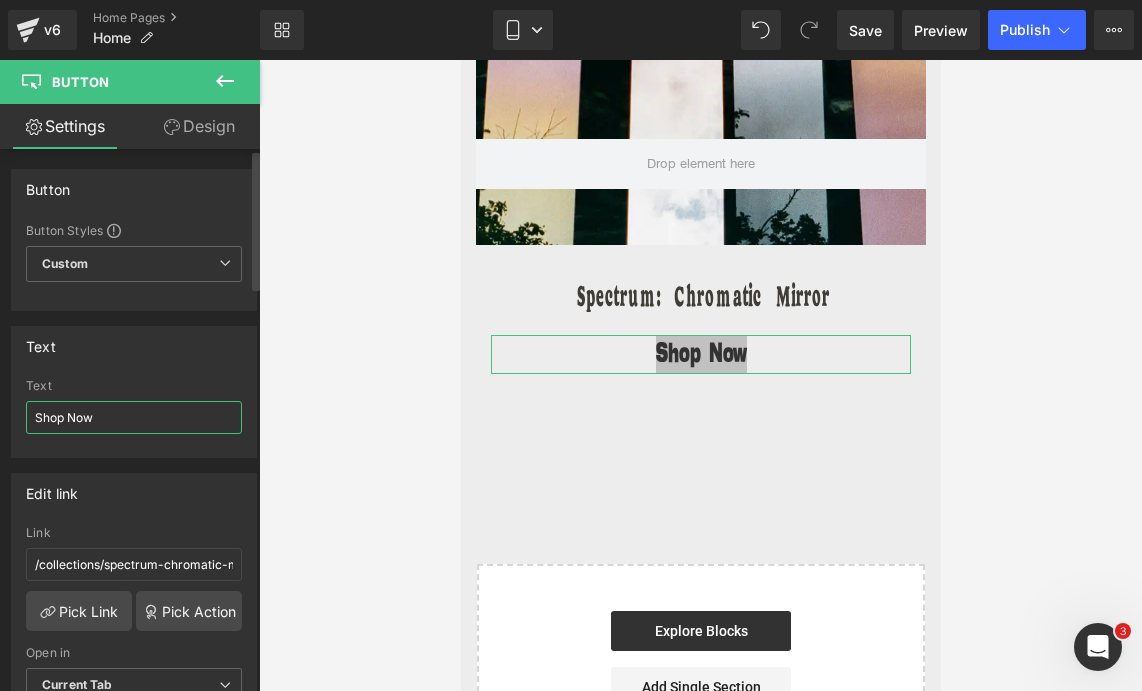 click on "Shop Now" at bounding box center [134, 417] 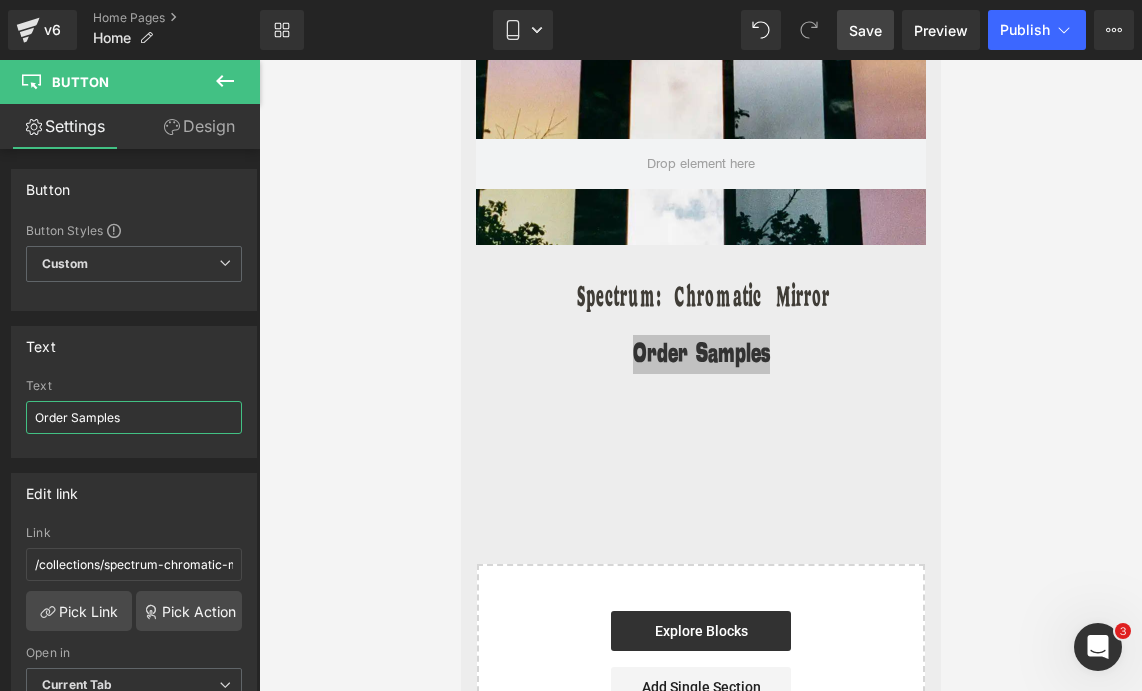 type on "Order Samples" 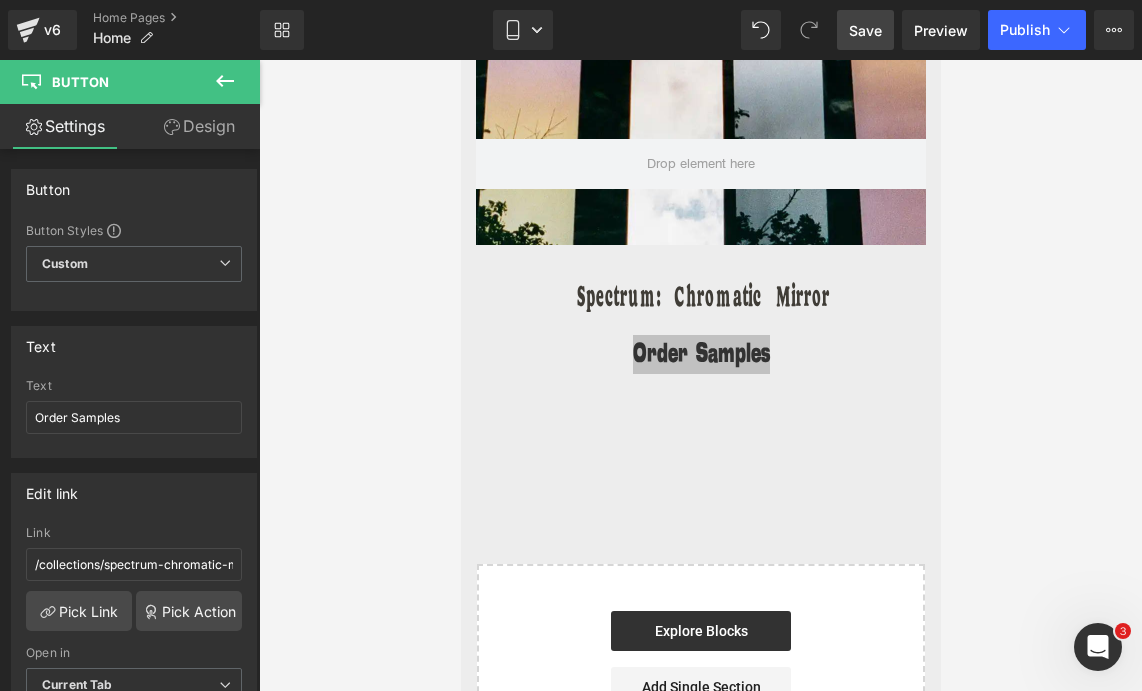 click on "Save" at bounding box center (865, 30) 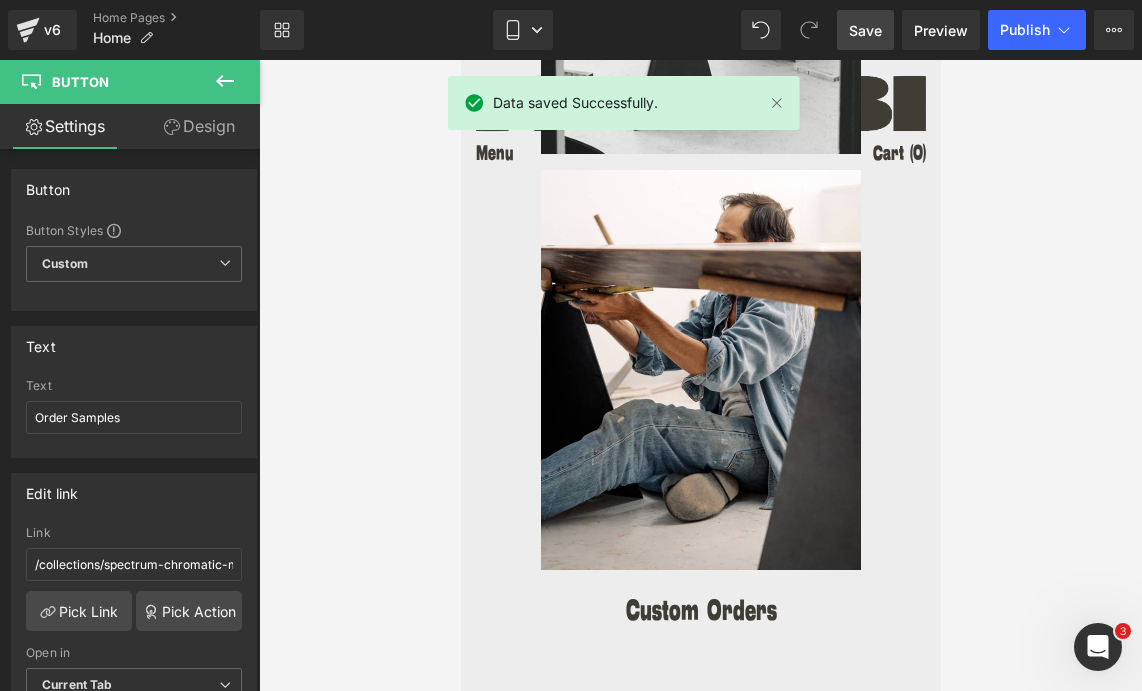 scroll, scrollTop: 2741, scrollLeft: 0, axis: vertical 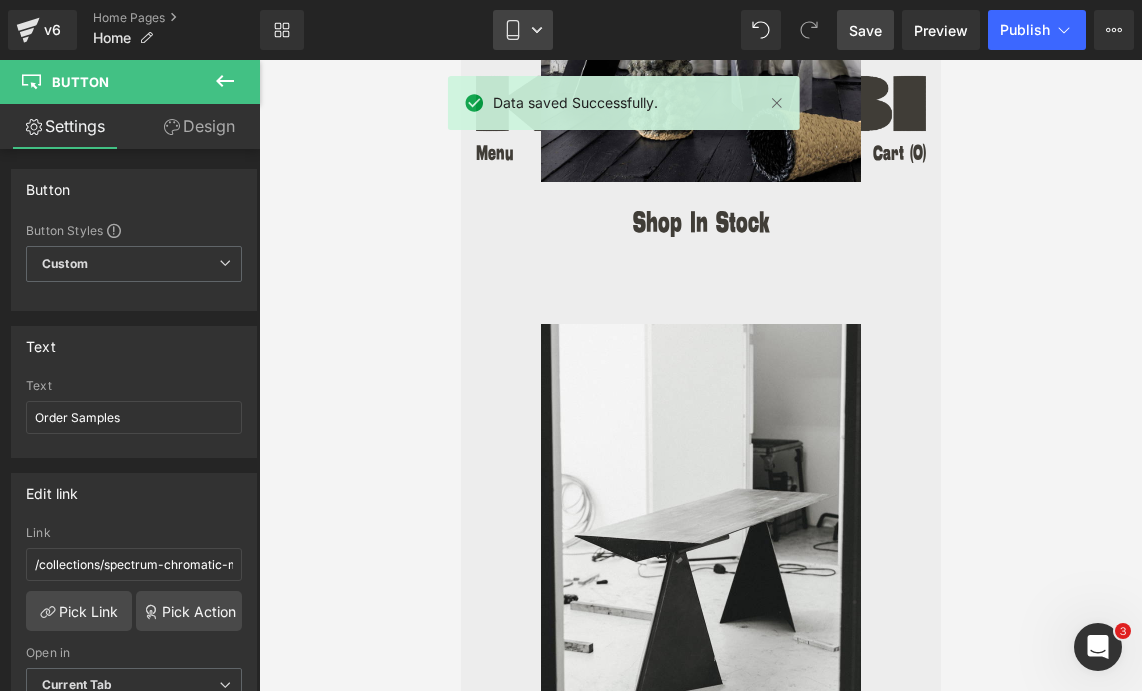 click 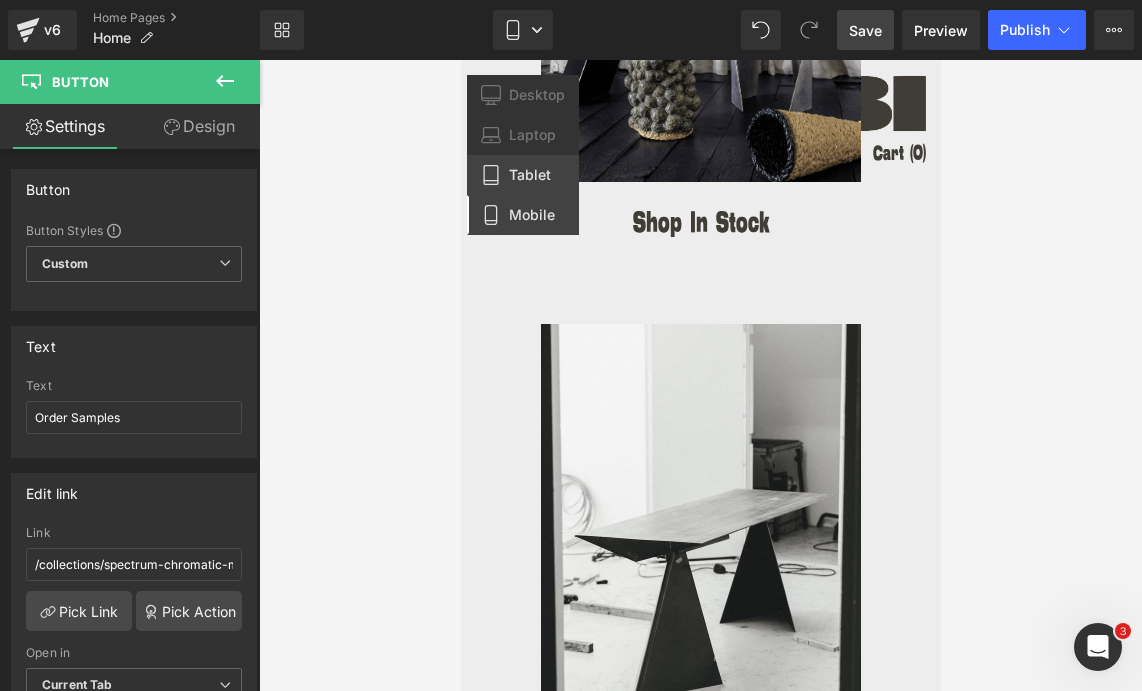 click on "Tablet" at bounding box center [530, 175] 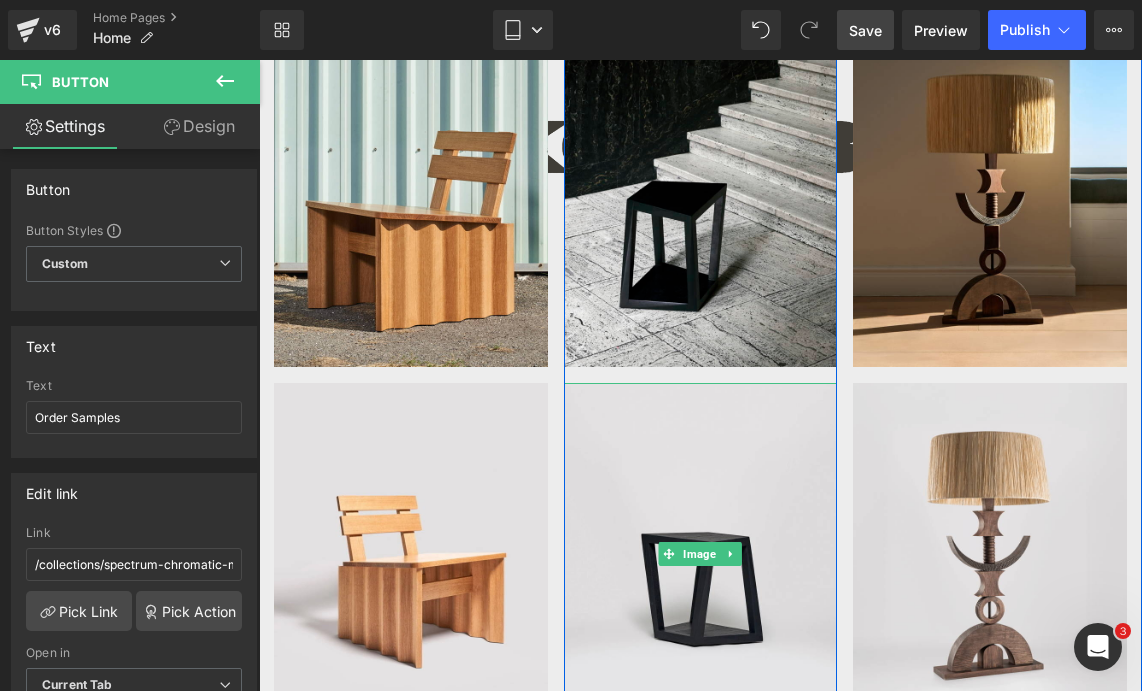 scroll, scrollTop: 1535, scrollLeft: 0, axis: vertical 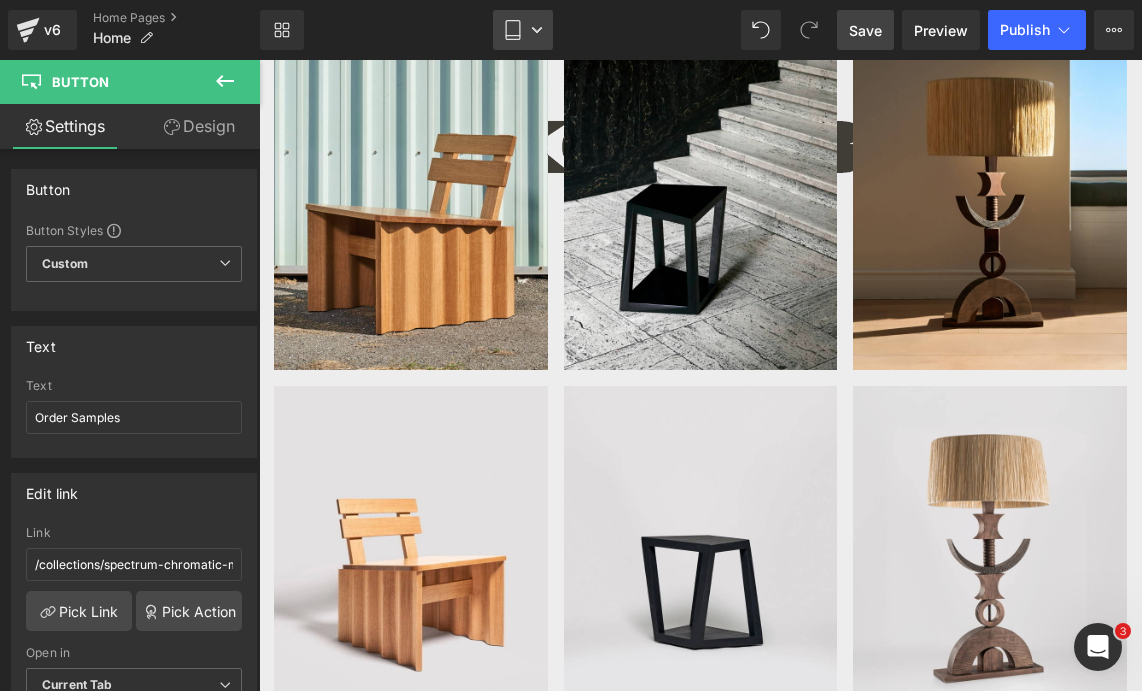 click 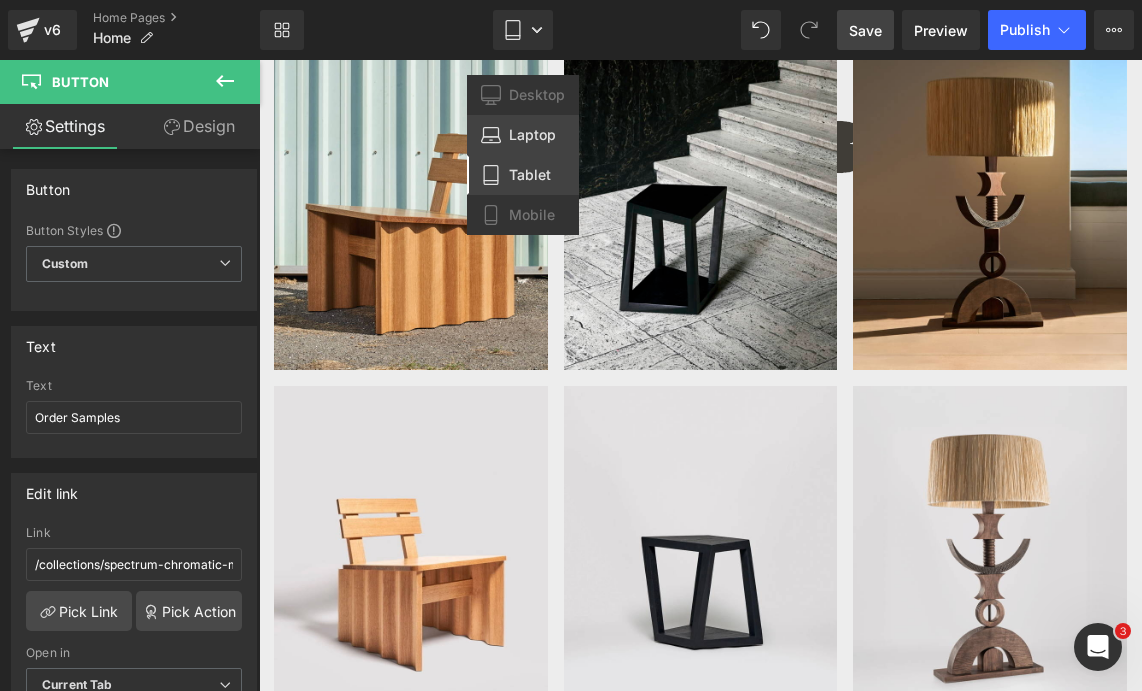 drag, startPoint x: 537, startPoint y: 128, endPoint x: 507, endPoint y: 483, distance: 356.26535 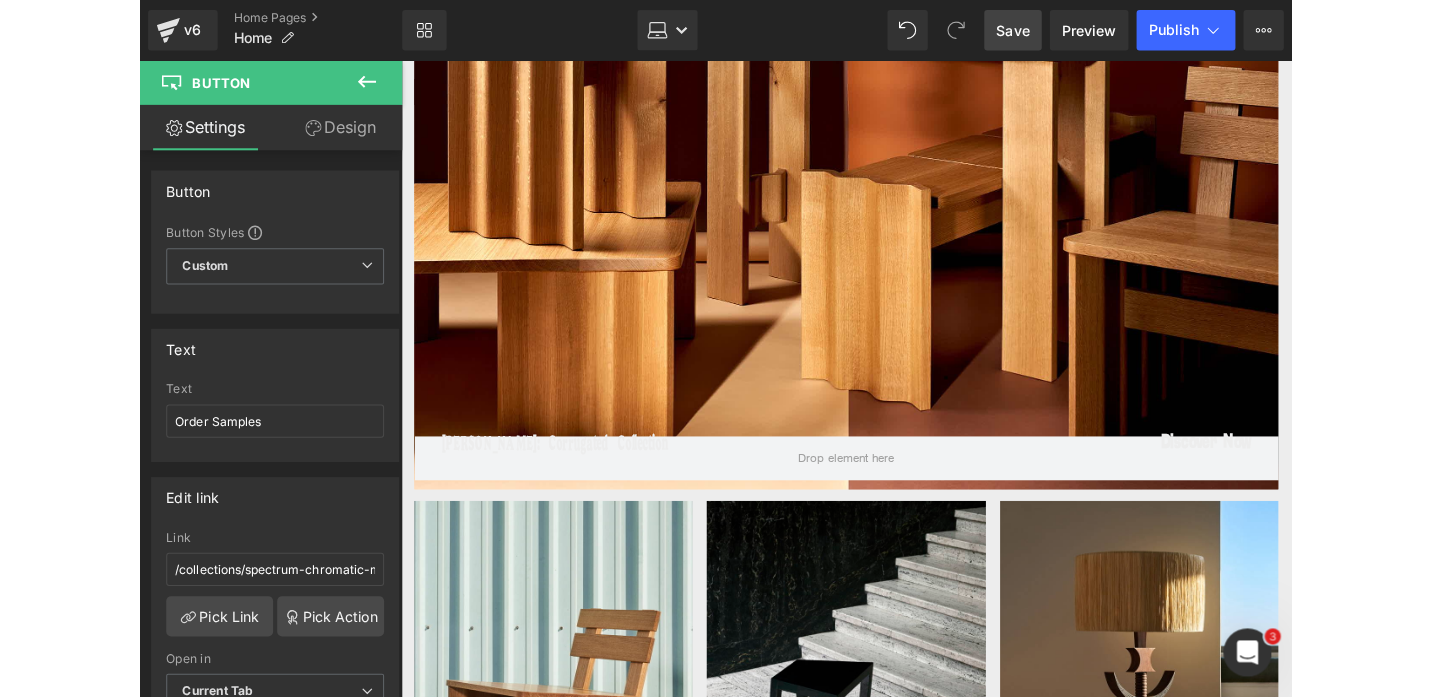 scroll, scrollTop: 0, scrollLeft: 0, axis: both 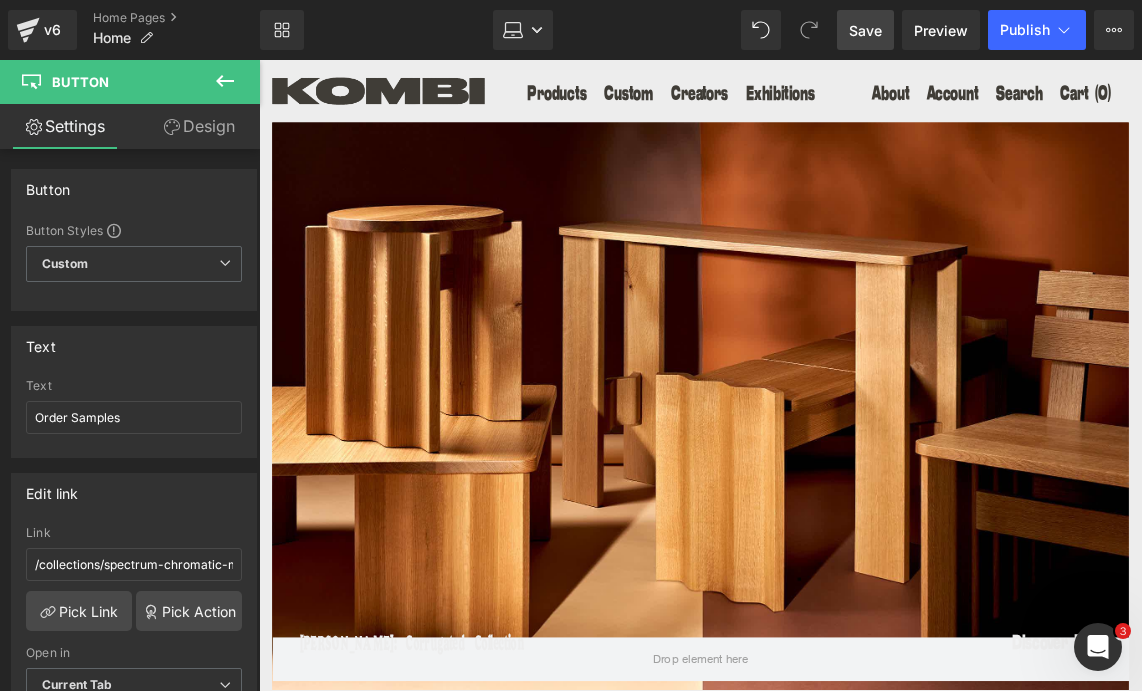 drag, startPoint x: 875, startPoint y: 24, endPoint x: 661, endPoint y: 147, distance: 246.8299 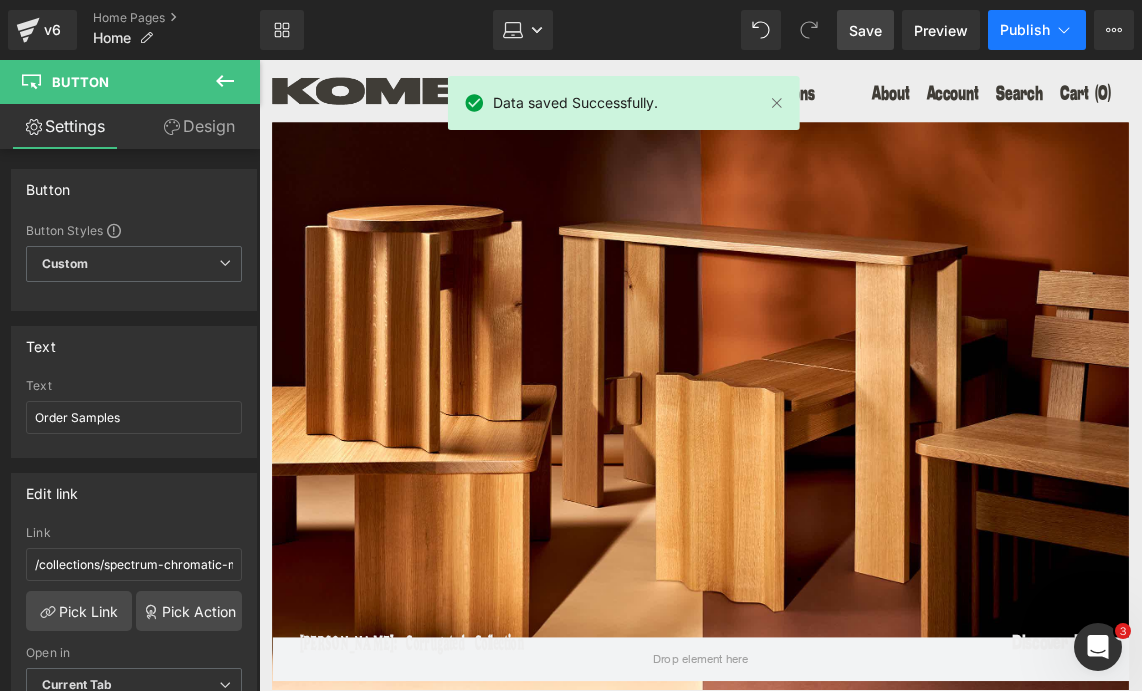 click on "Publish" at bounding box center [1025, 30] 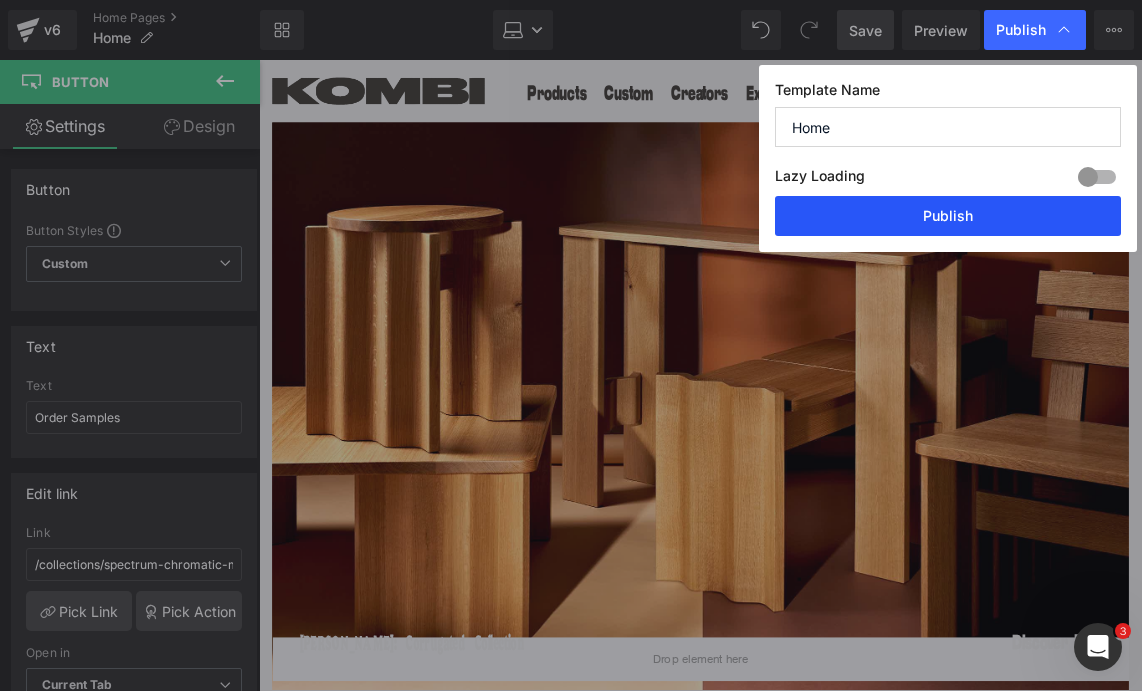 click on "Publish" at bounding box center [948, 216] 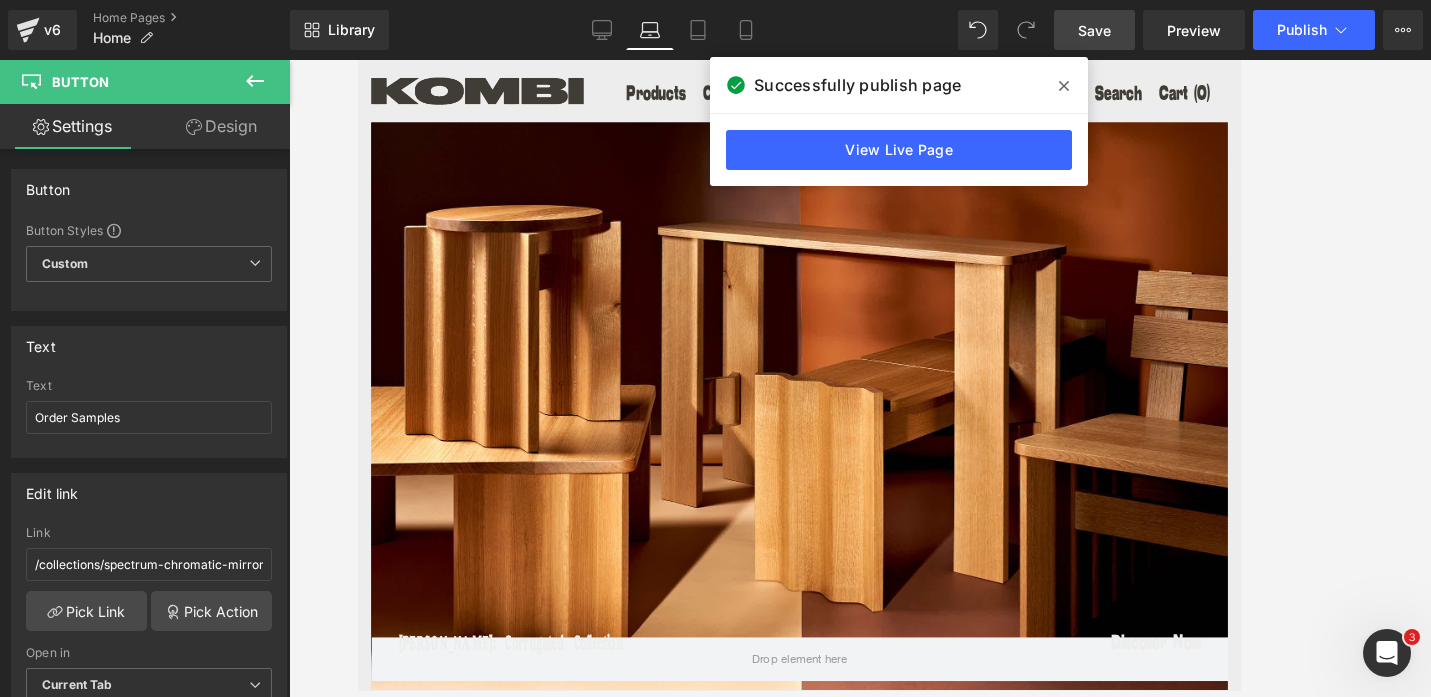 click 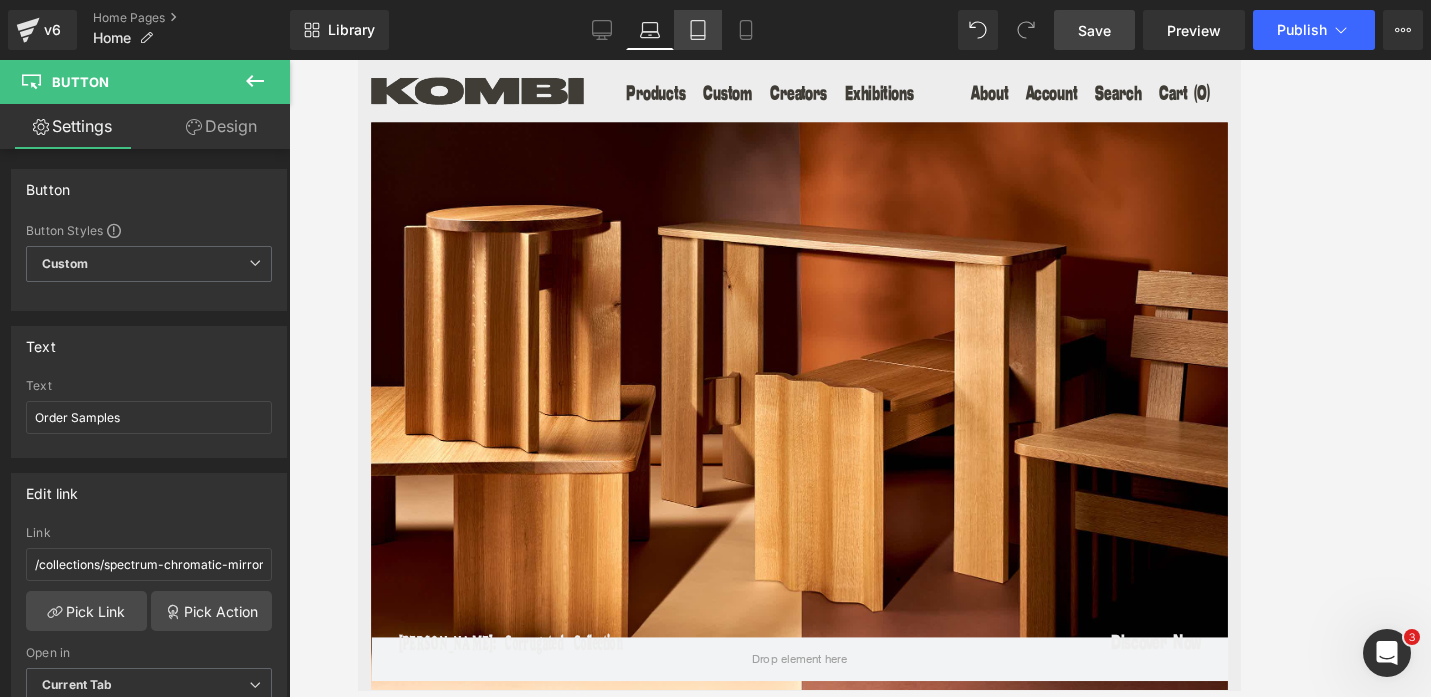click 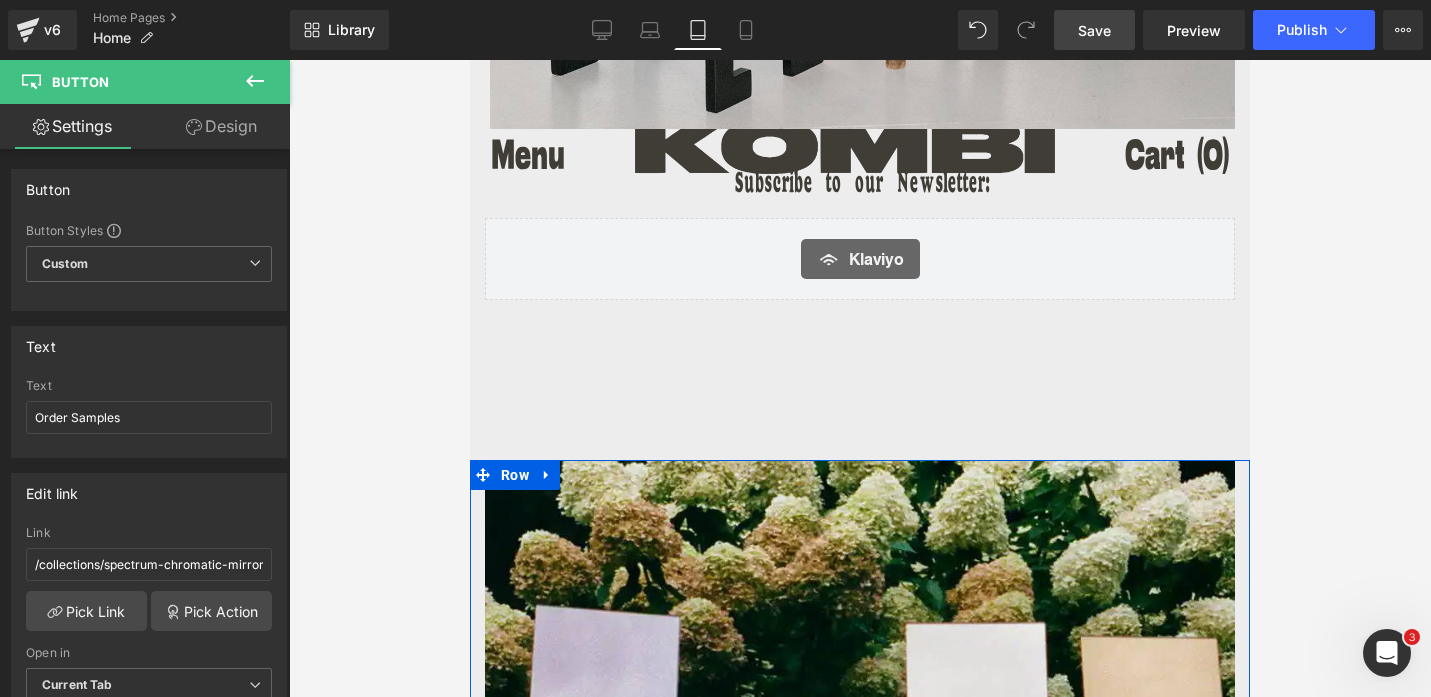 scroll, scrollTop: 7339, scrollLeft: 0, axis: vertical 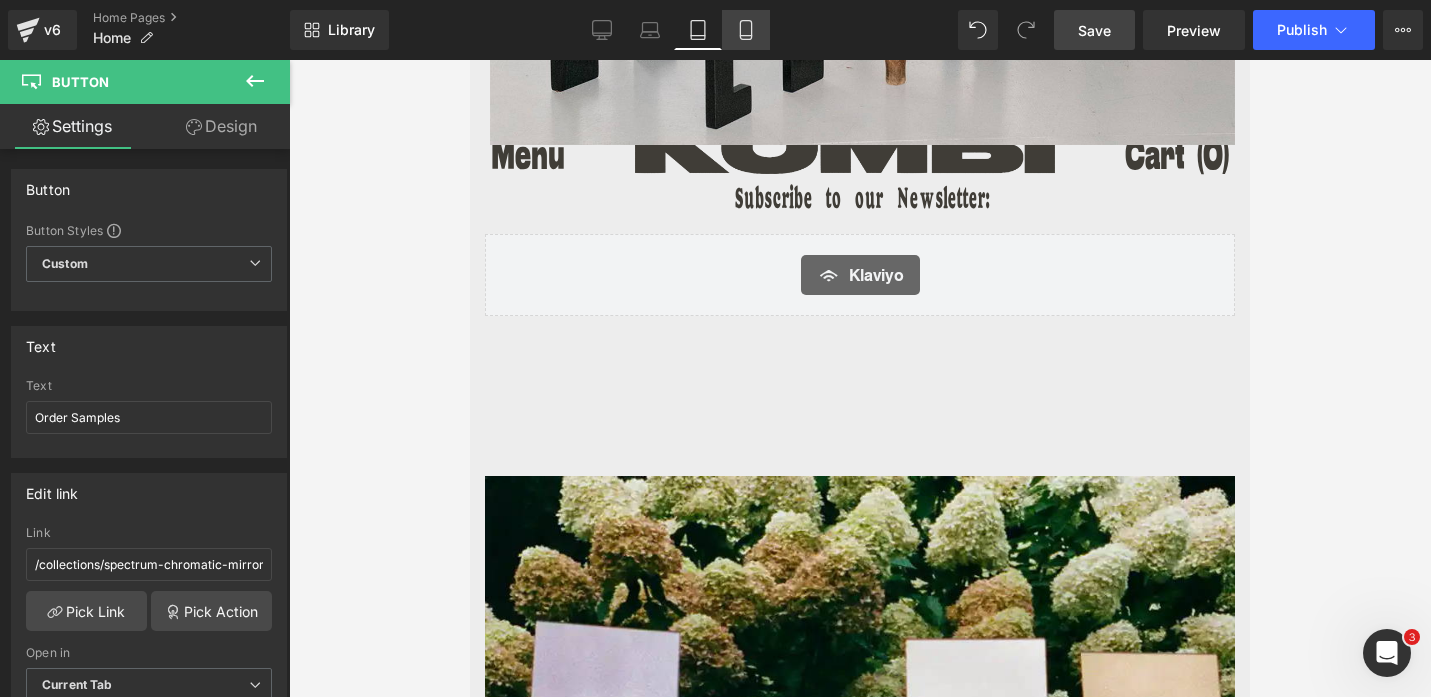 drag, startPoint x: 746, startPoint y: 30, endPoint x: 94, endPoint y: 279, distance: 697.9291 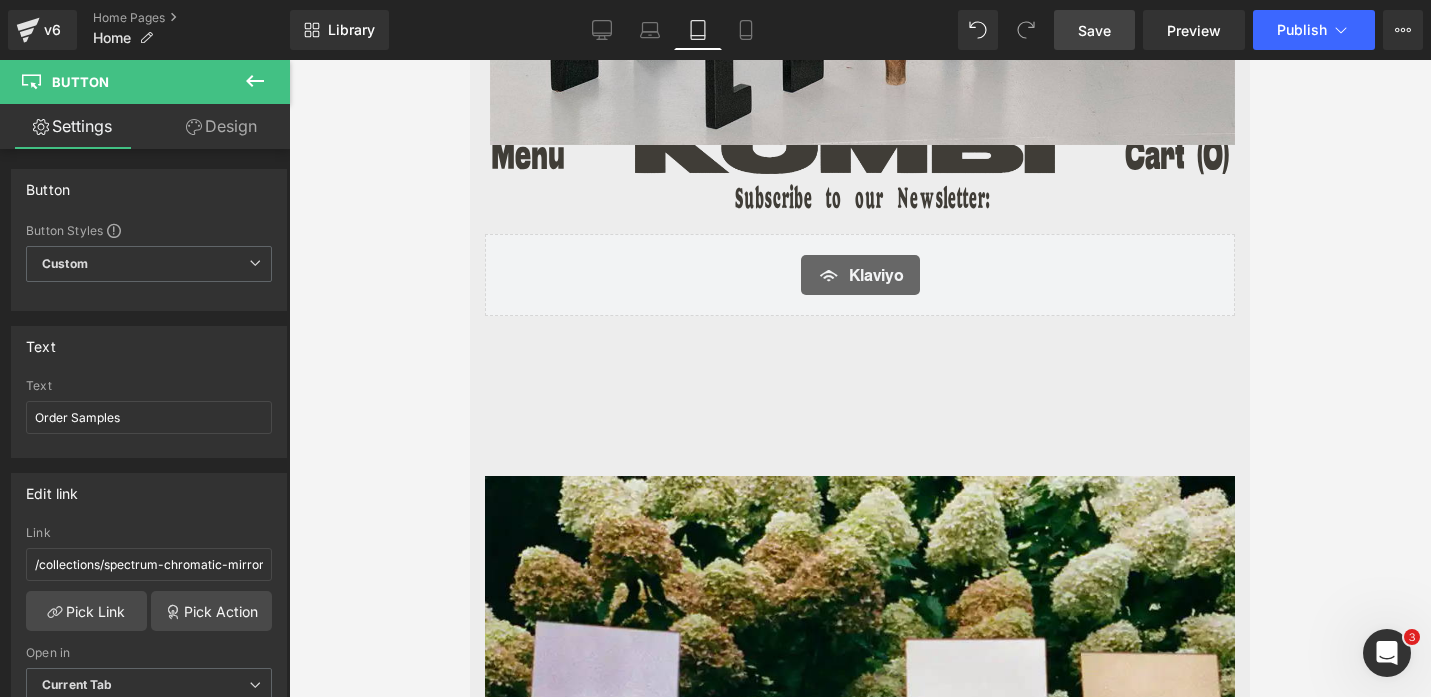 type on "26" 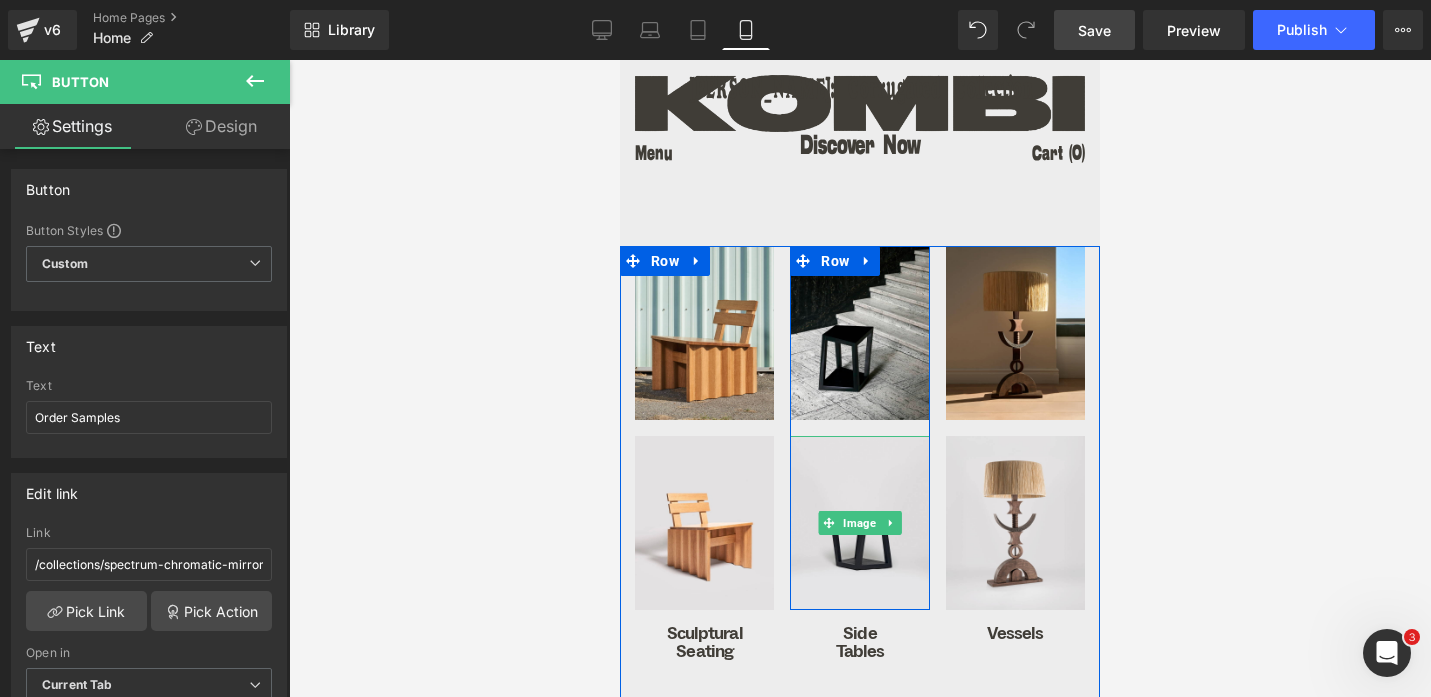scroll, scrollTop: 743, scrollLeft: 0, axis: vertical 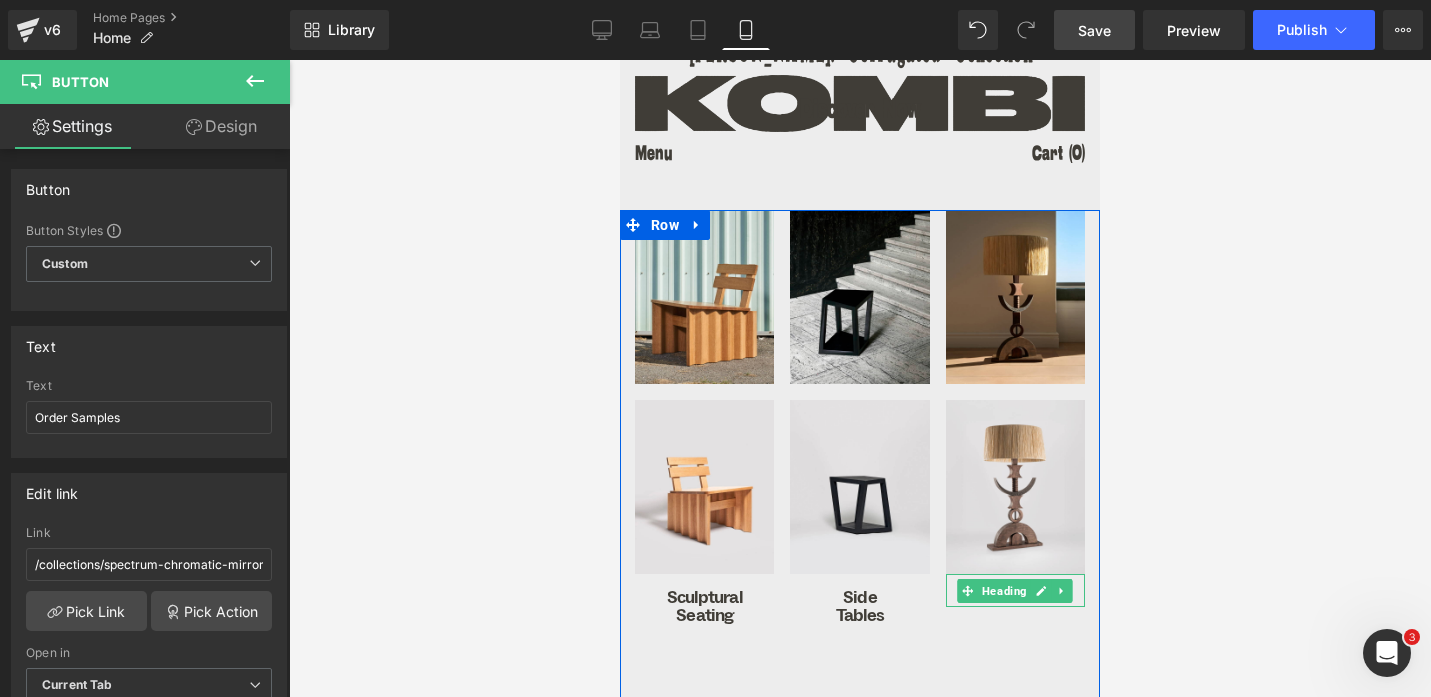 click on "Vessels" at bounding box center (1015, 598) 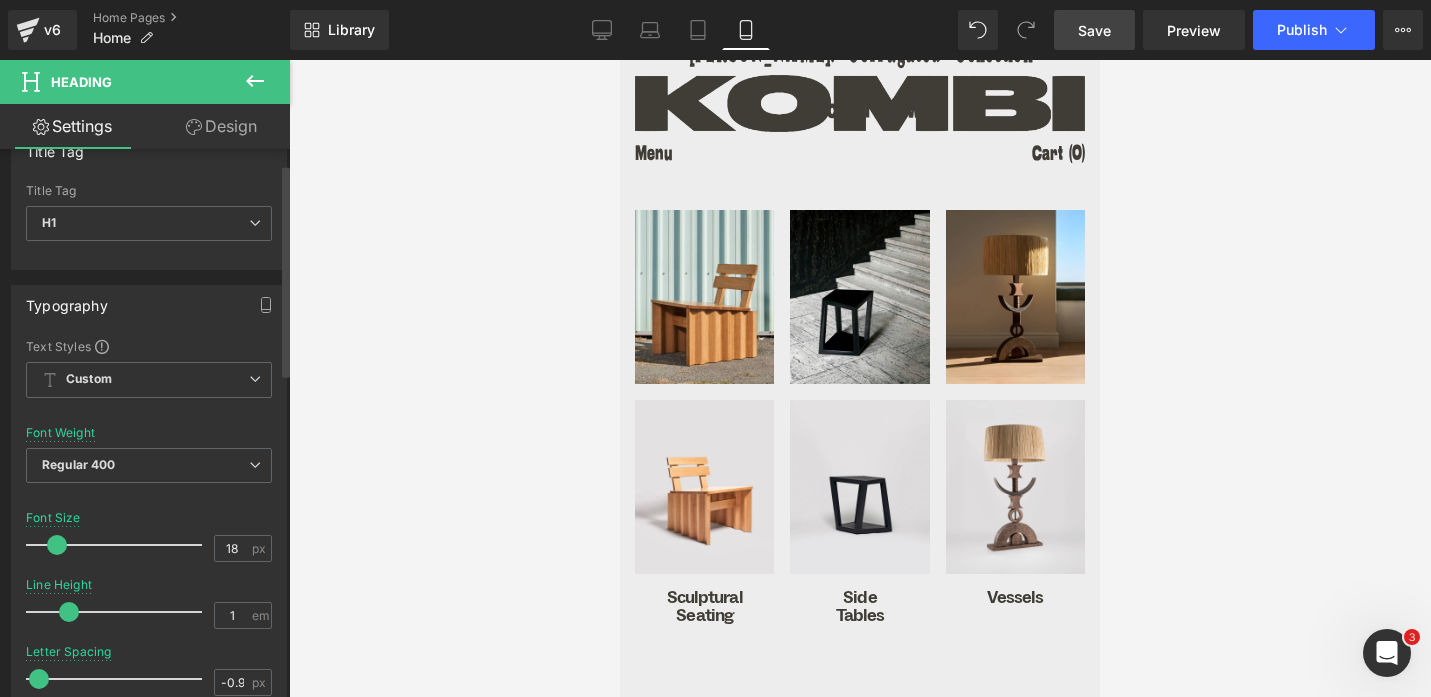 scroll, scrollTop: 57, scrollLeft: 0, axis: vertical 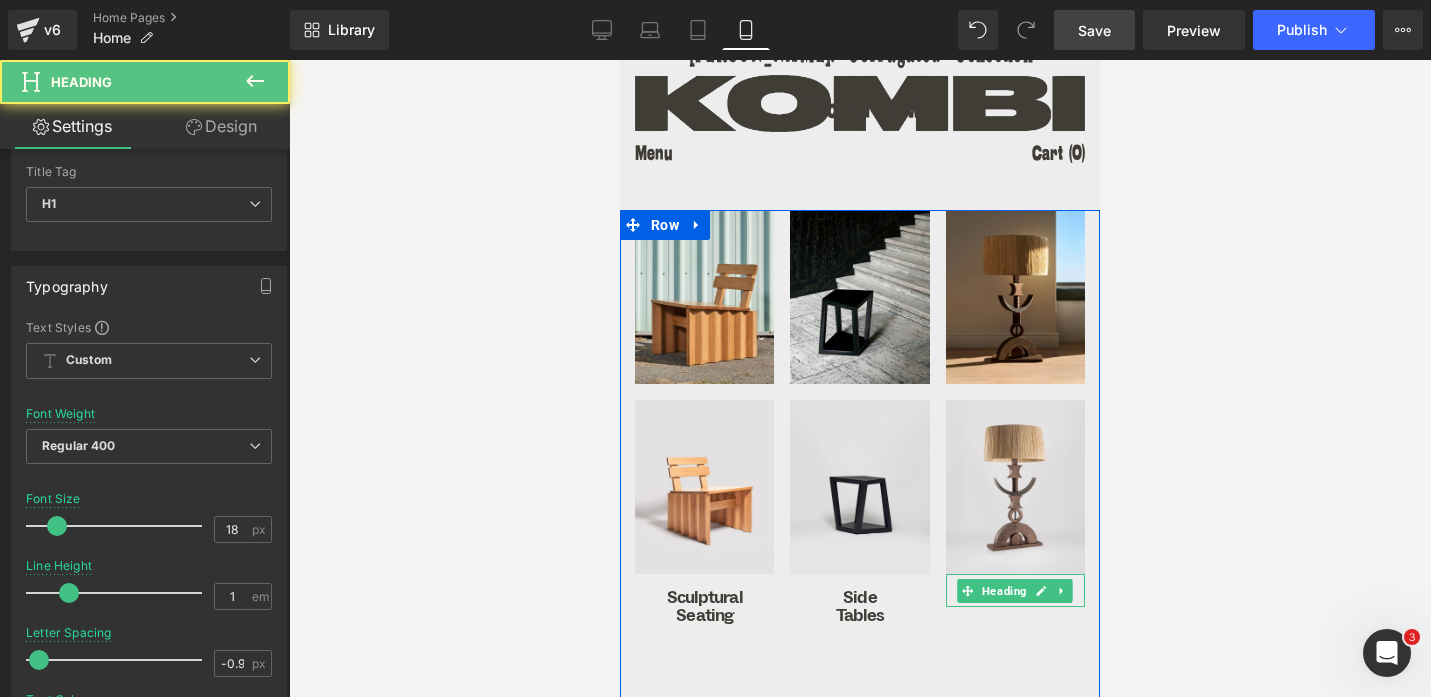 click on "Vessels" at bounding box center (1015, 598) 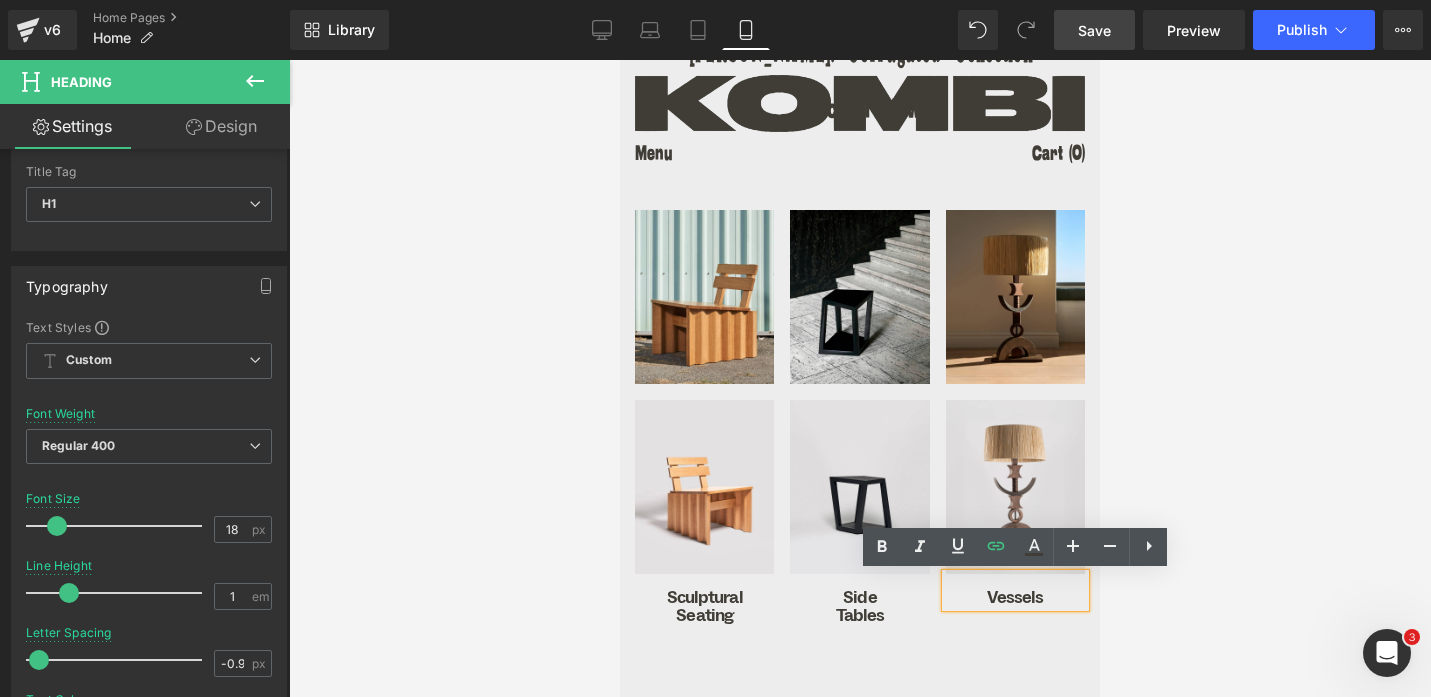 click on "Vessels" at bounding box center (1015, 598) 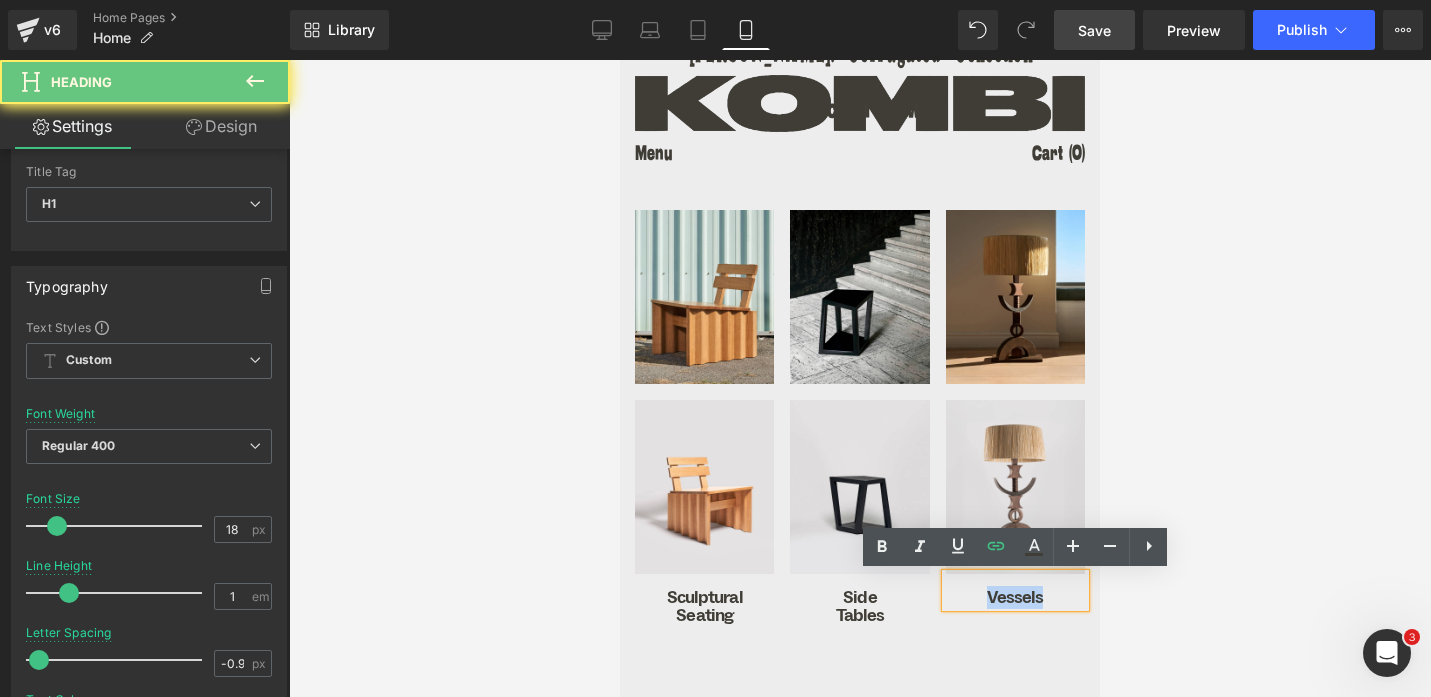 click on "Vessels" at bounding box center [1015, 598] 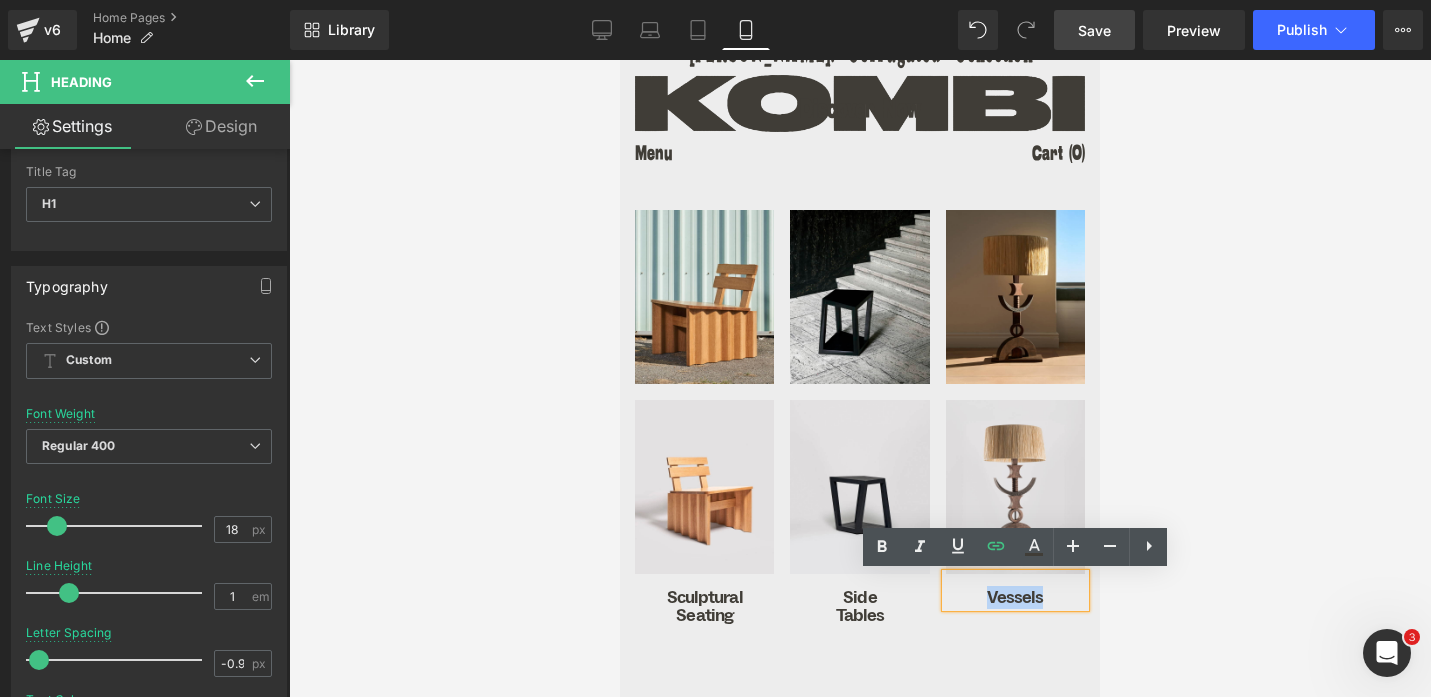 type 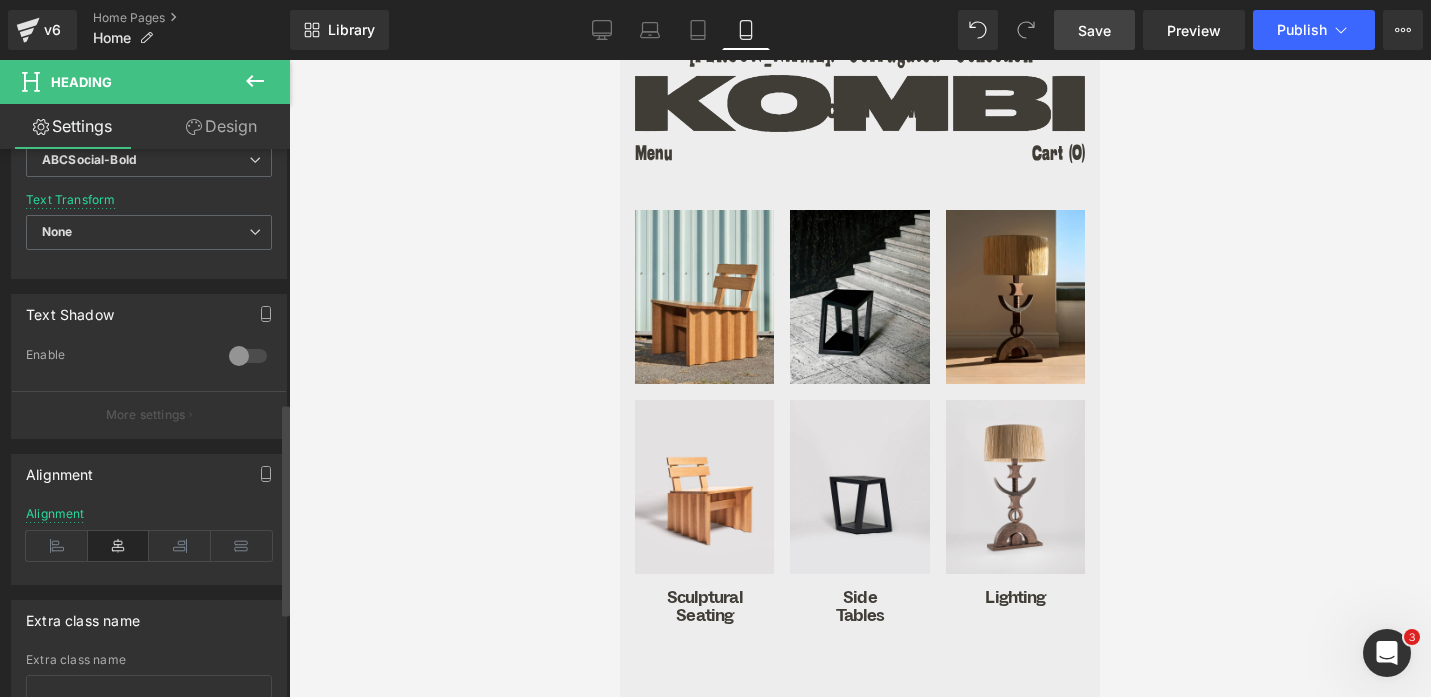 scroll, scrollTop: 651, scrollLeft: 0, axis: vertical 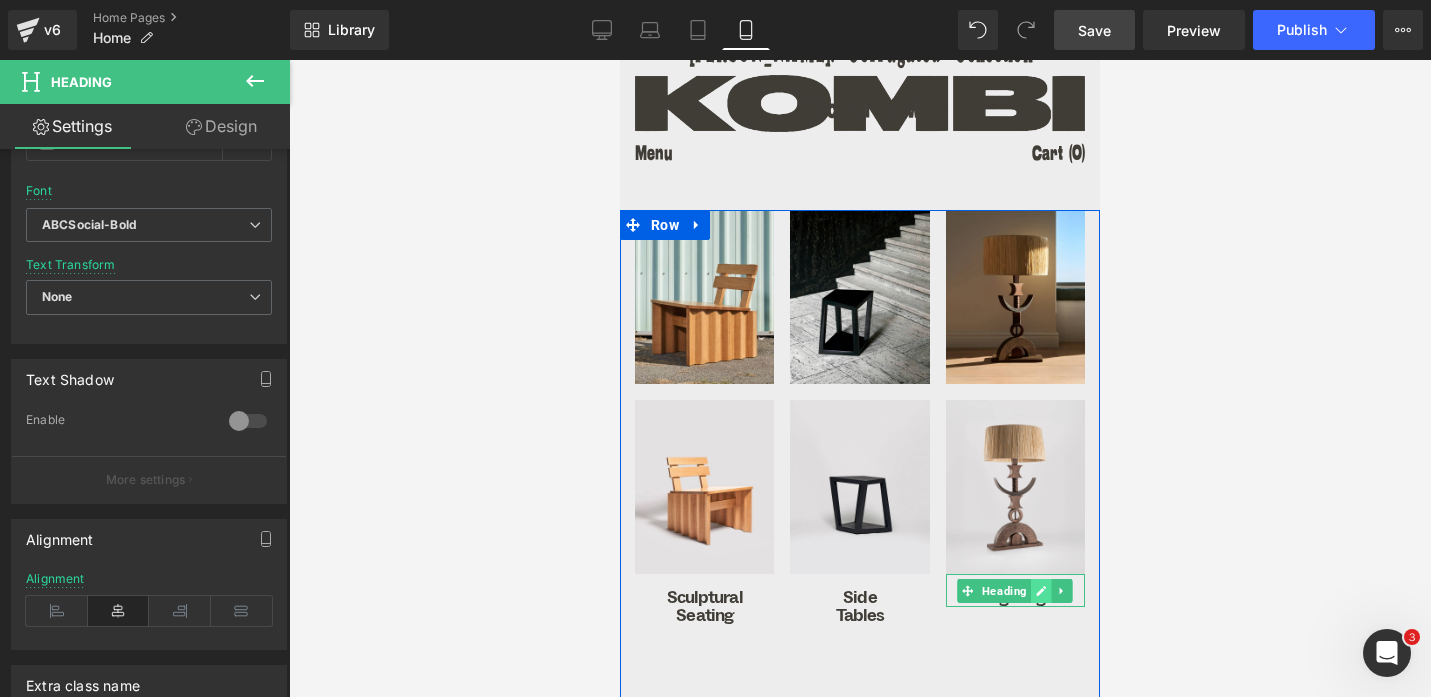 click 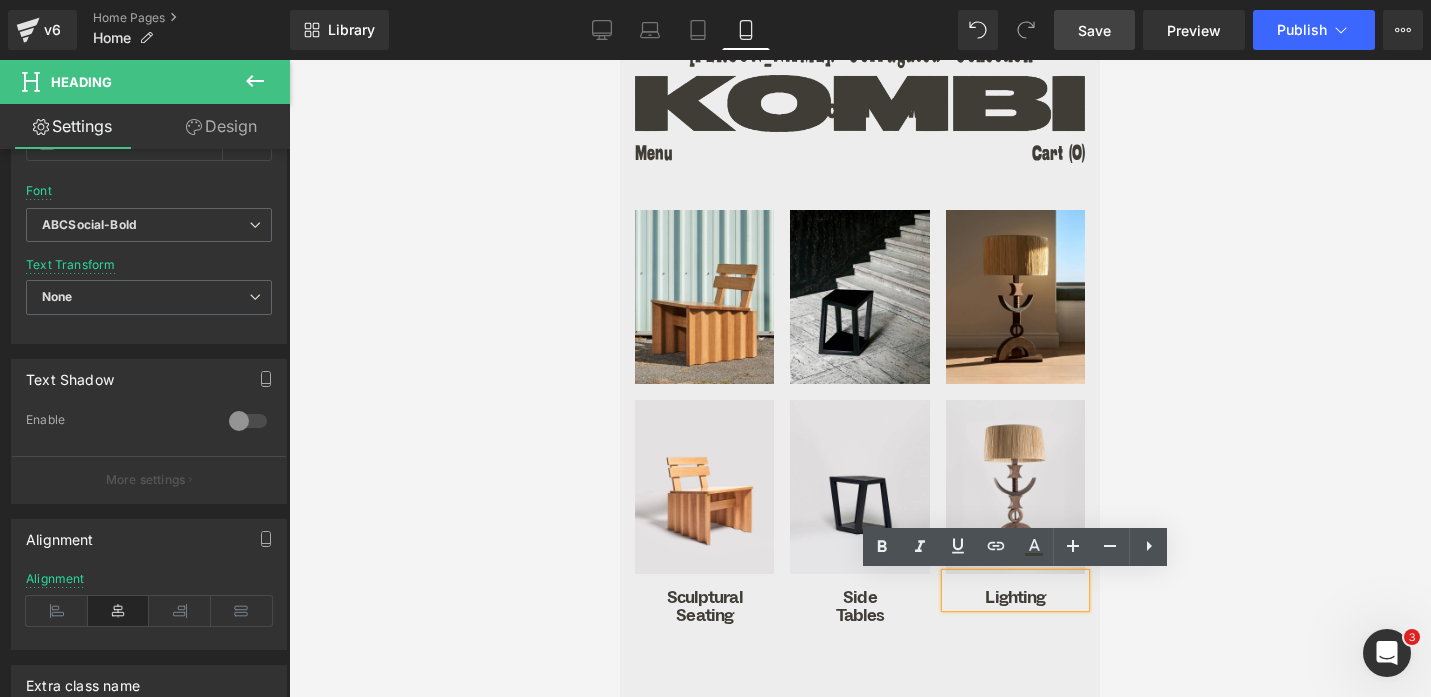 click on "Lighting" at bounding box center [1015, 598] 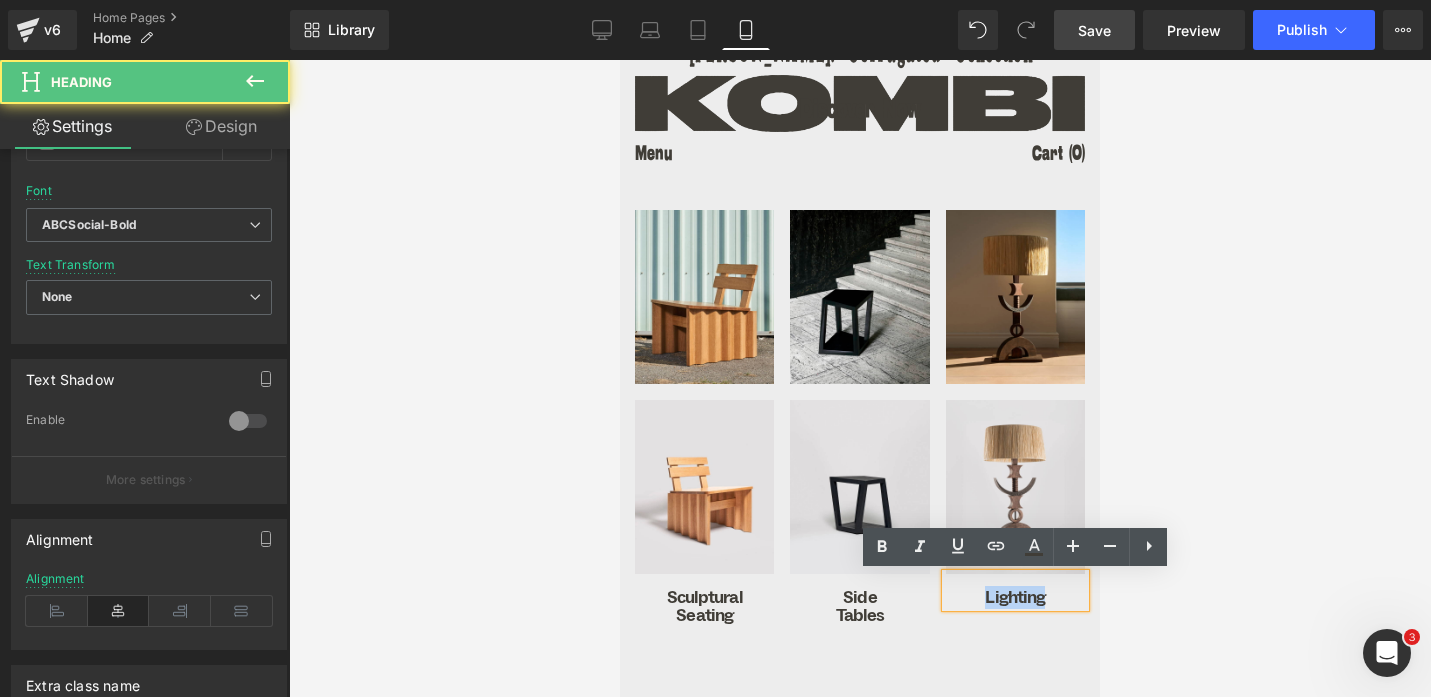 click on "Lighting" at bounding box center (1015, 598) 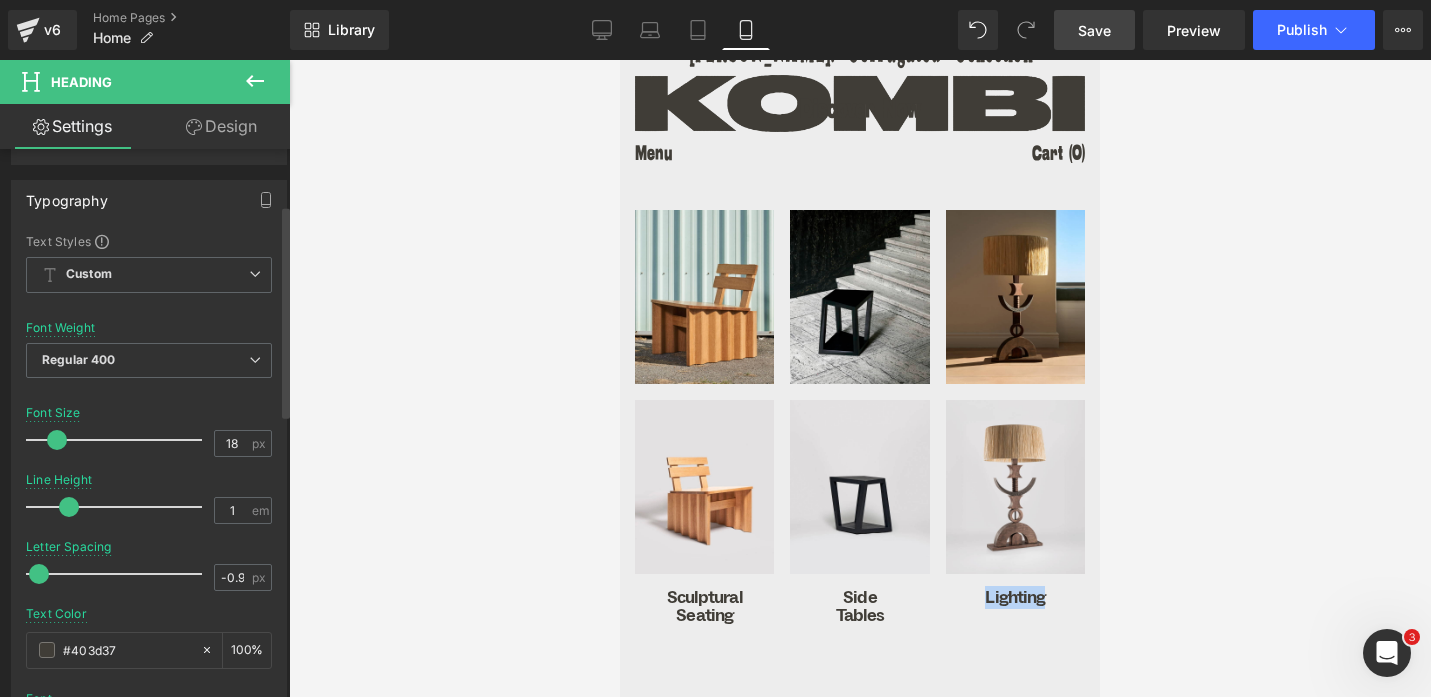 scroll, scrollTop: 0, scrollLeft: 0, axis: both 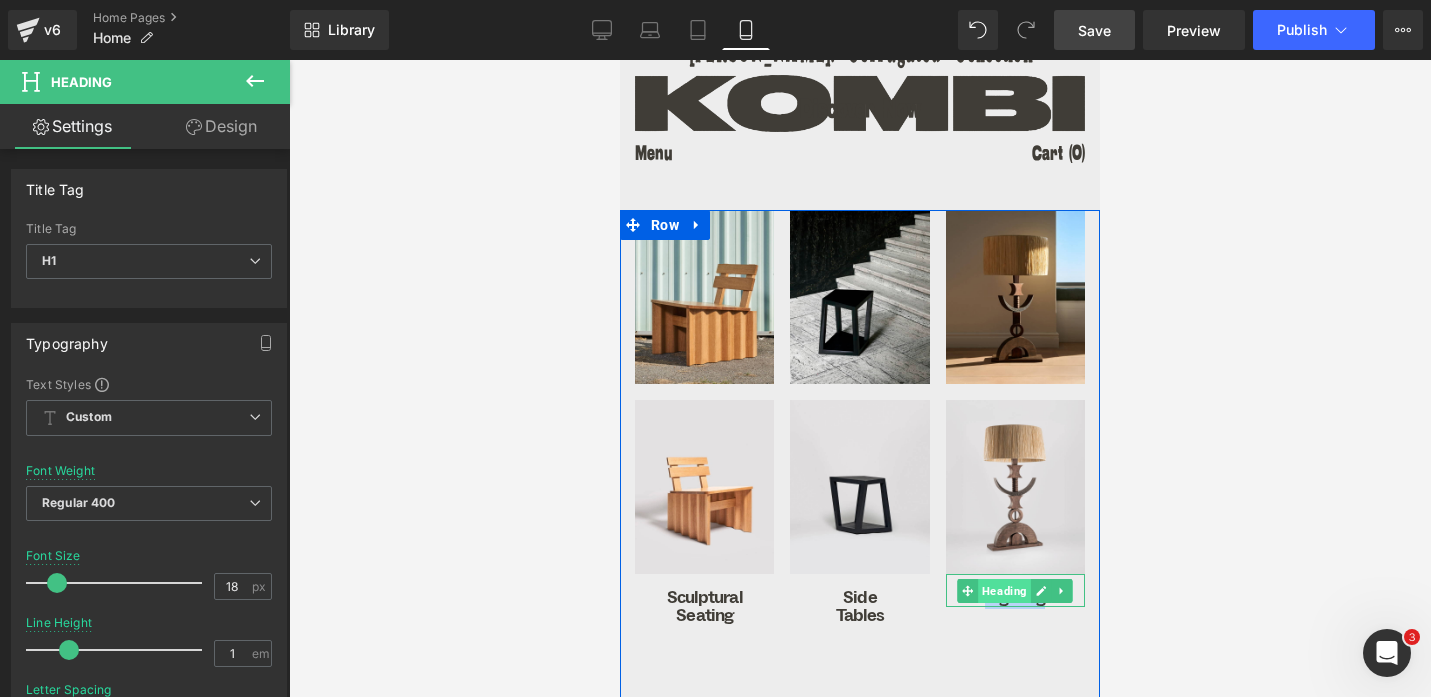 click on "Heading" at bounding box center (1004, 591) 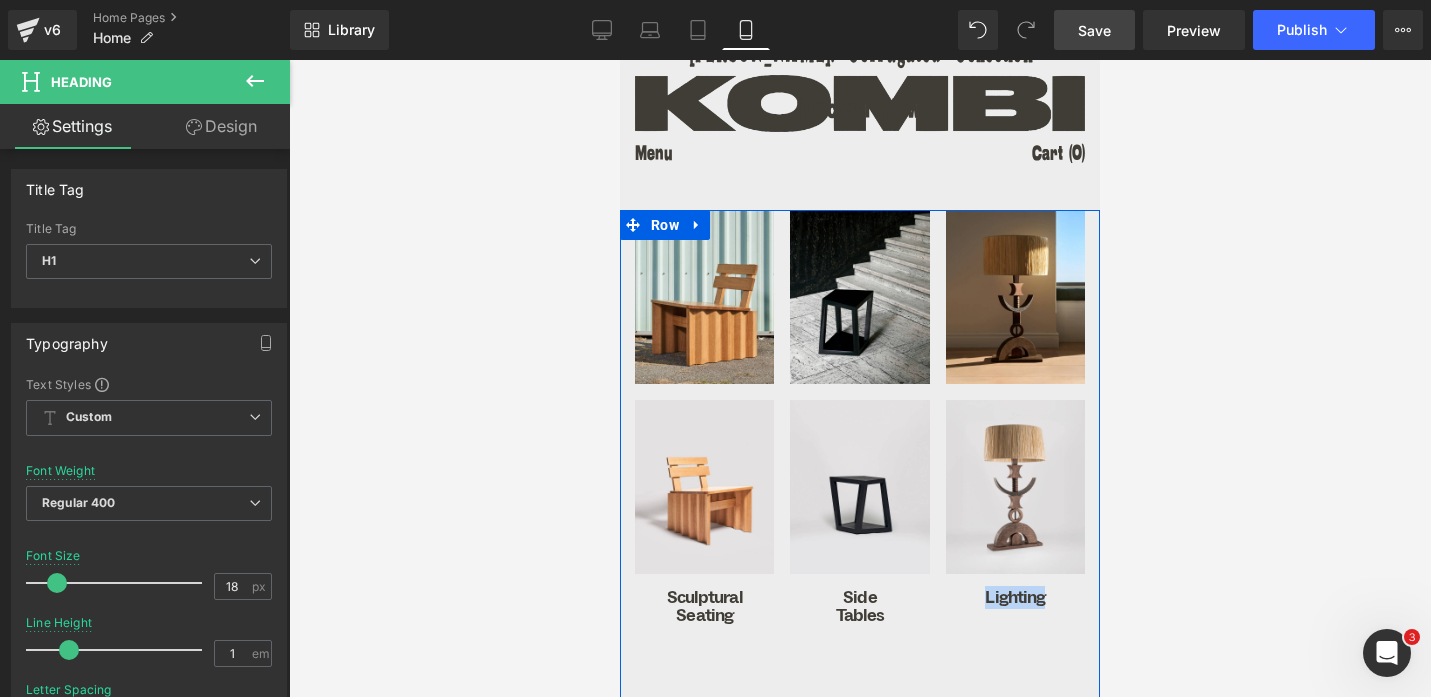 click on "Image         Image         Discover     :     Sculptural Seating Heading         Row         Sculptural Seating Heading         Image         Image         Discover     :     Side Tables Heading         Row         Side Tables Heading         Image         Image         Discover     :       Lighting Heading         Row         Lighting Heading         Row" at bounding box center (860, 457) 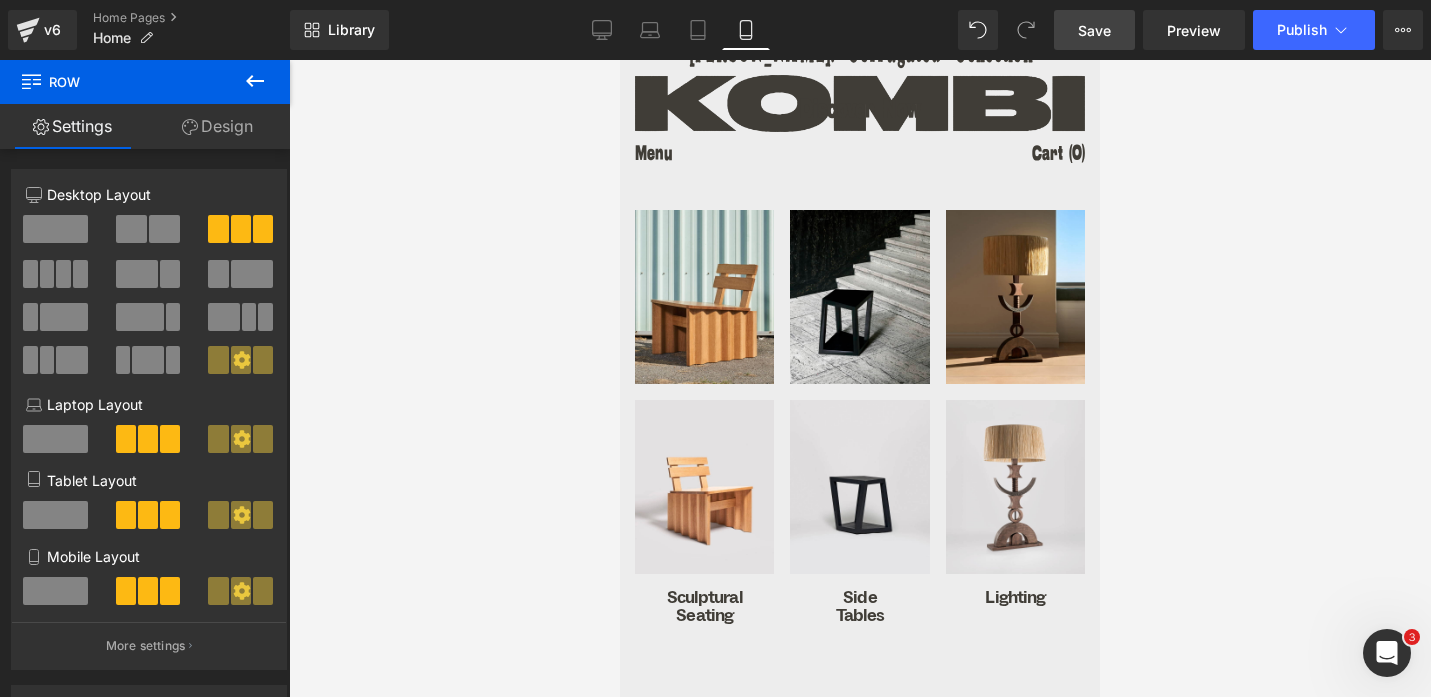 click on "Save" at bounding box center [1094, 30] 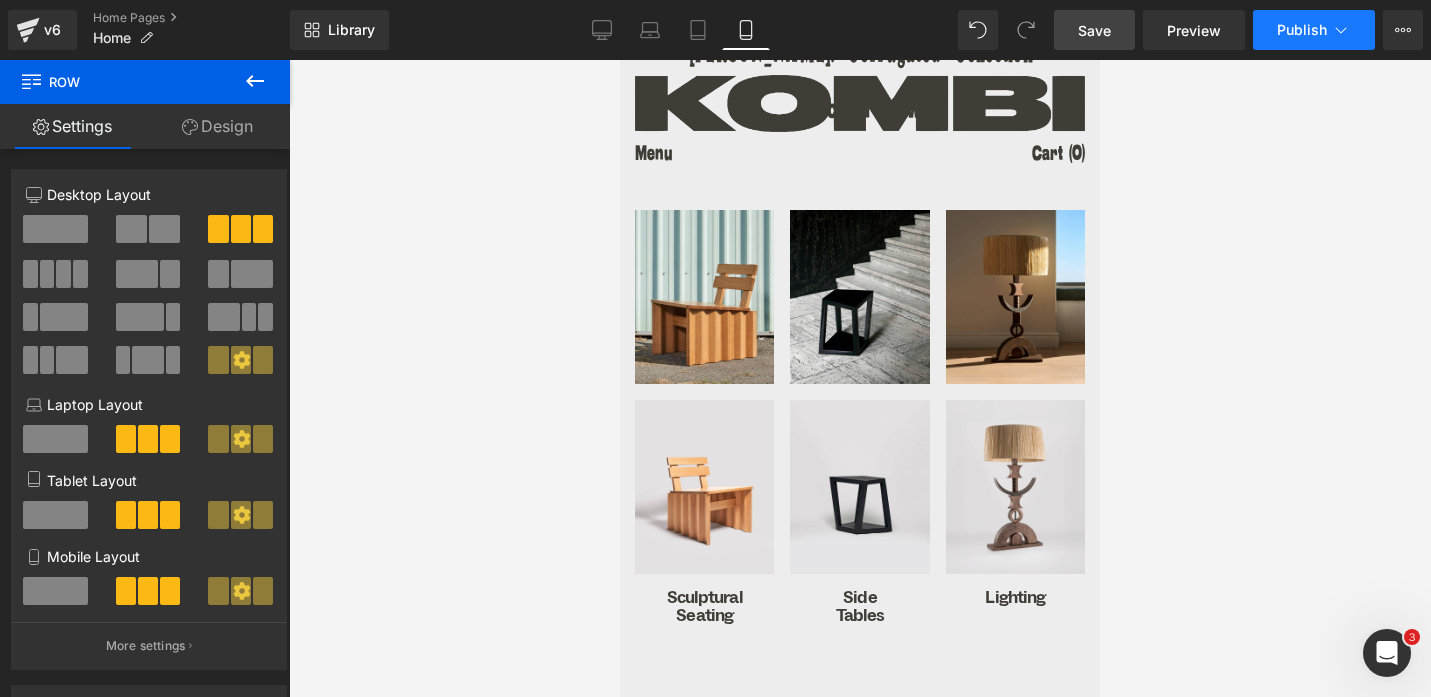 click on "Publish" at bounding box center [1302, 30] 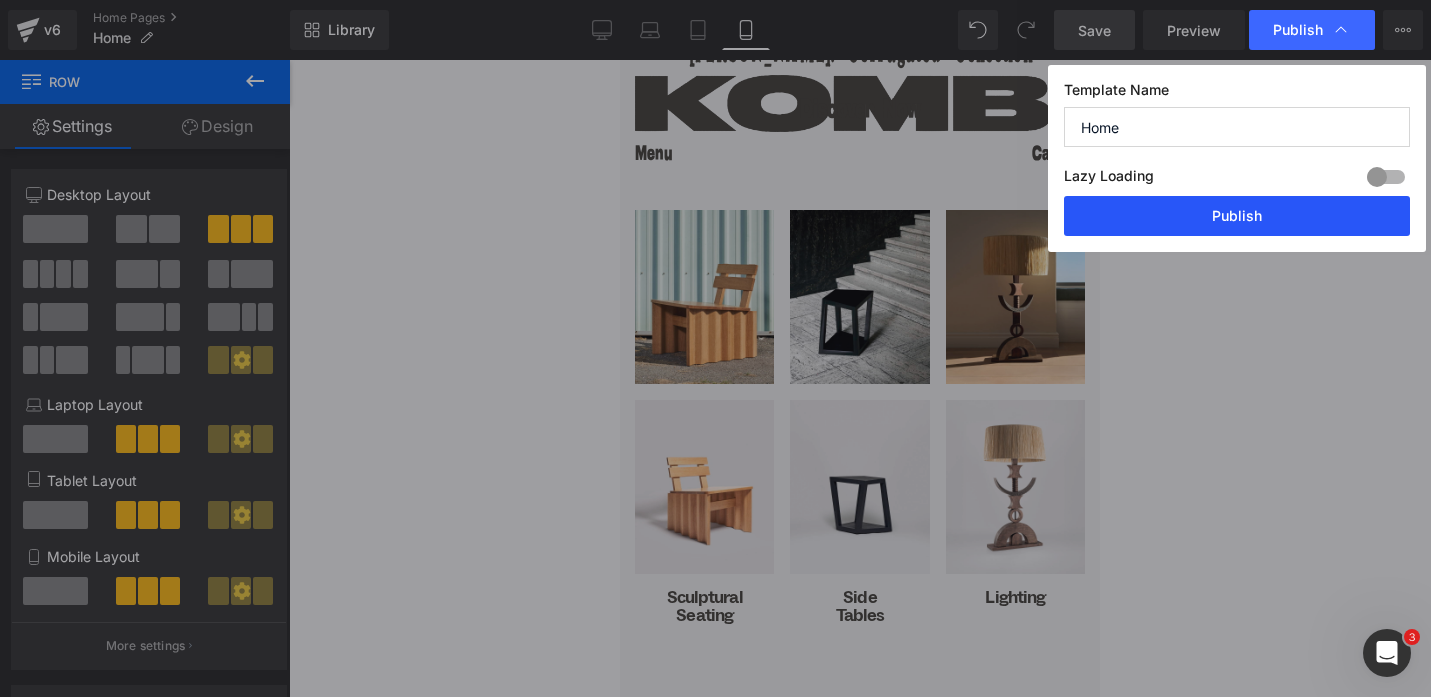 click on "Publish" at bounding box center [1237, 216] 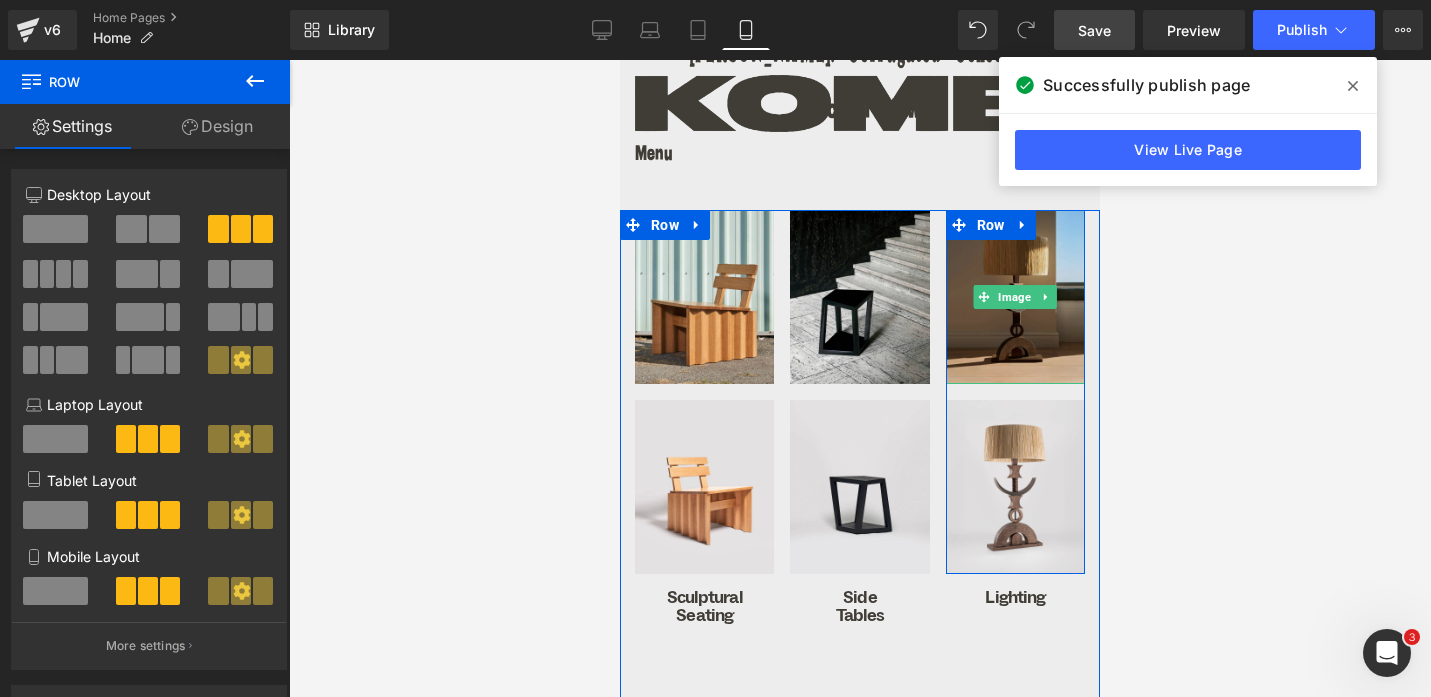 click at bounding box center (1015, 297) 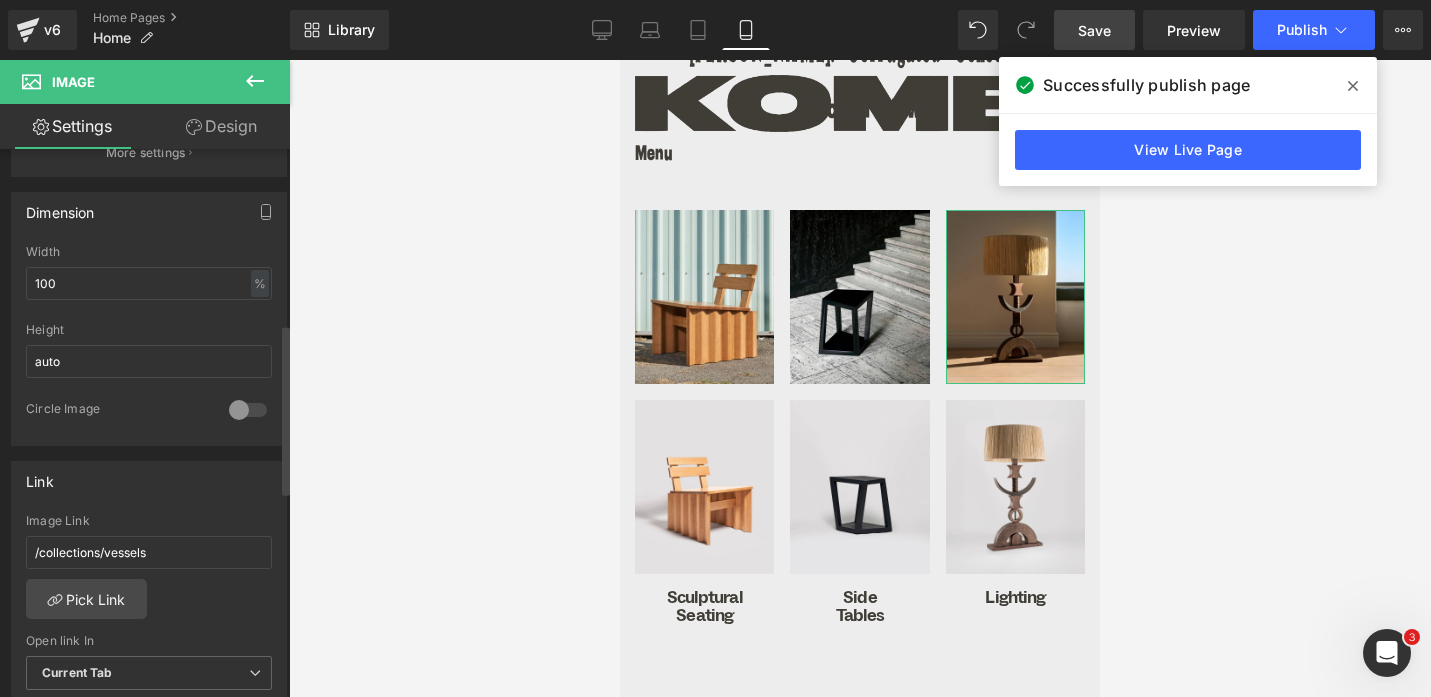 scroll, scrollTop: 569, scrollLeft: 0, axis: vertical 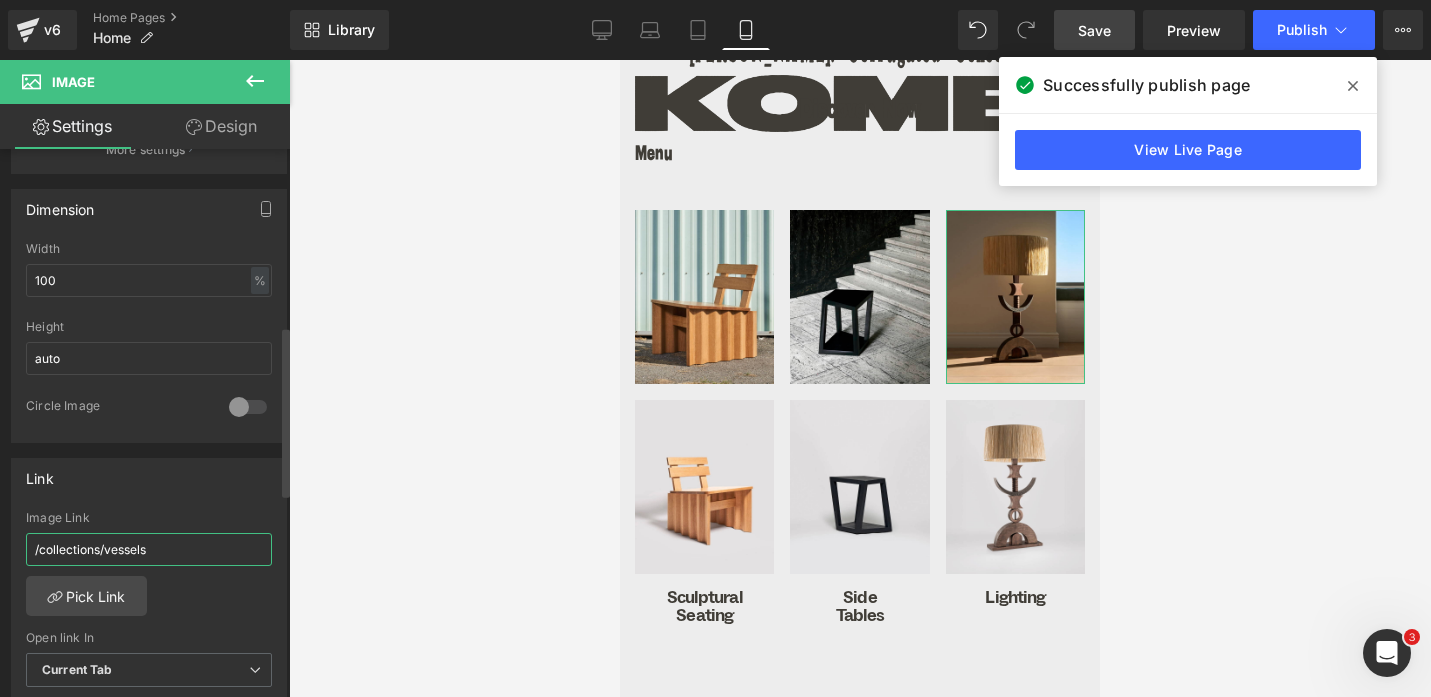 click on "/collections/vessels" at bounding box center [149, 549] 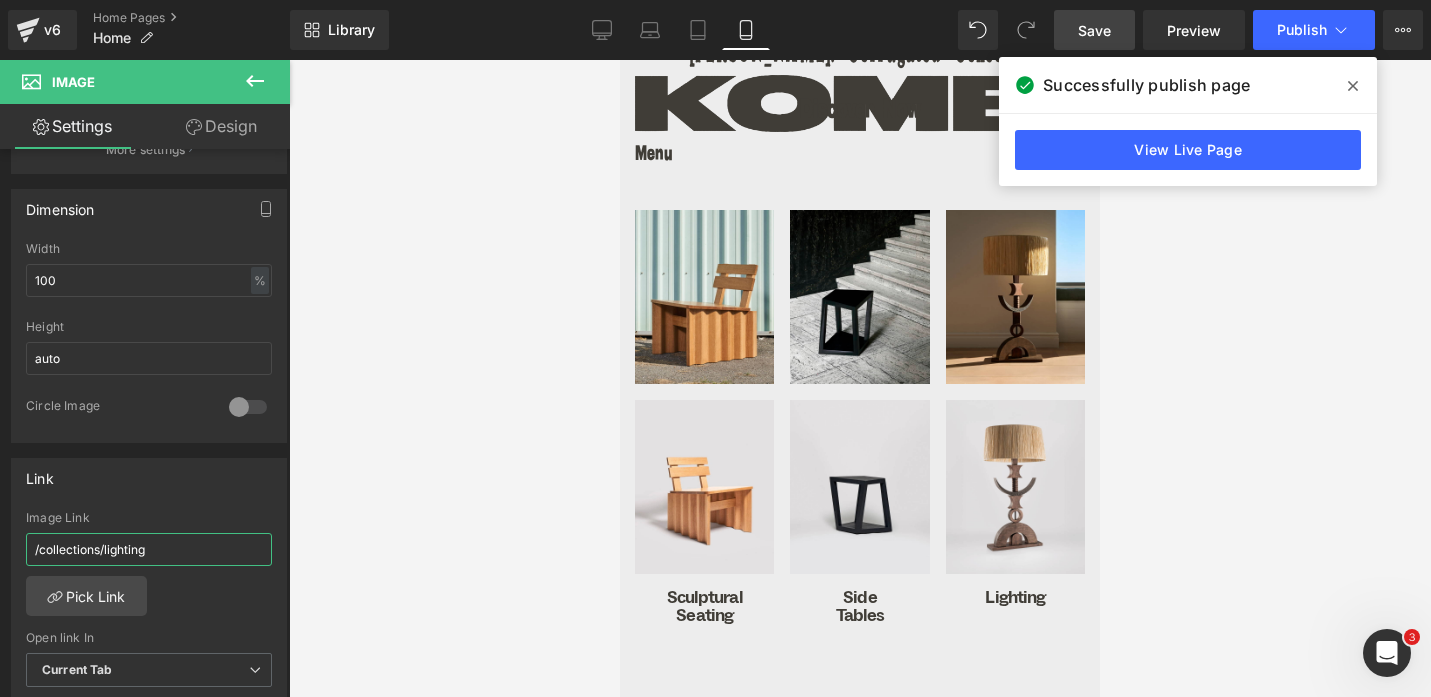 type on "/collections/lighting" 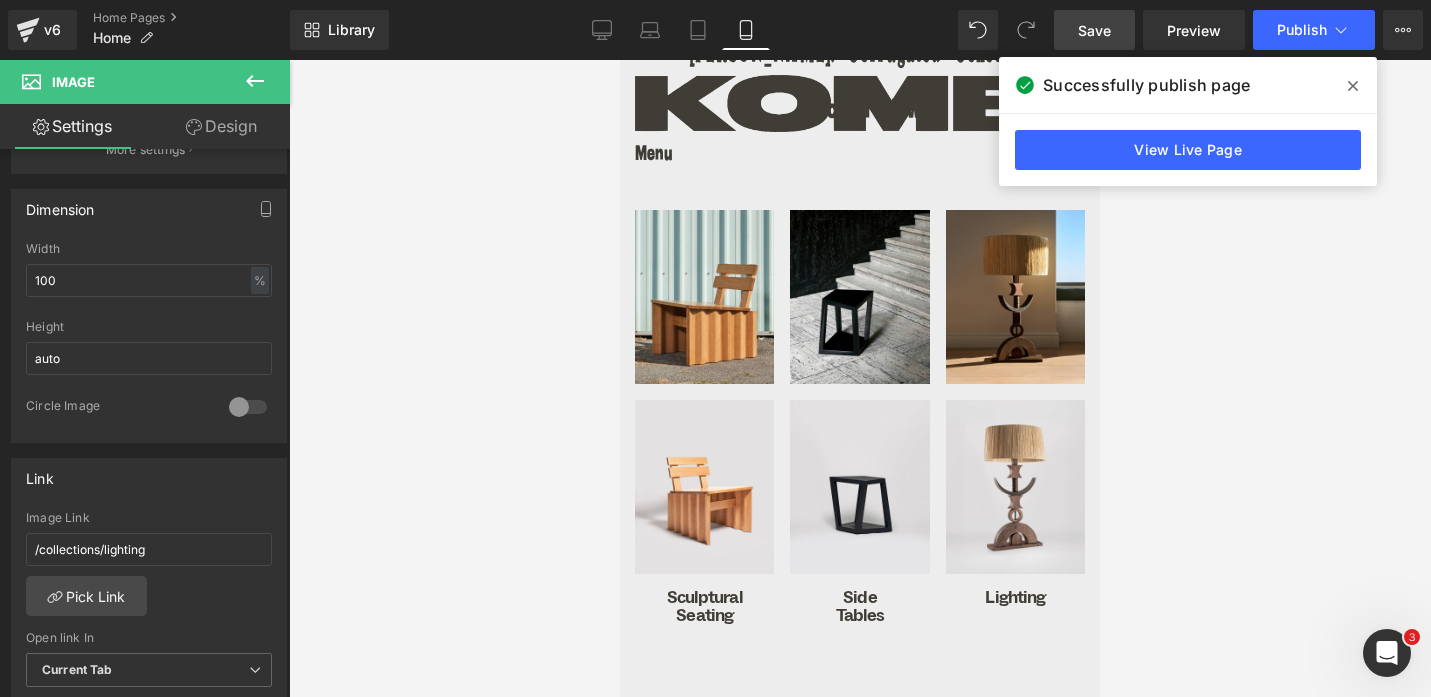 click on "Save" at bounding box center [1094, 30] 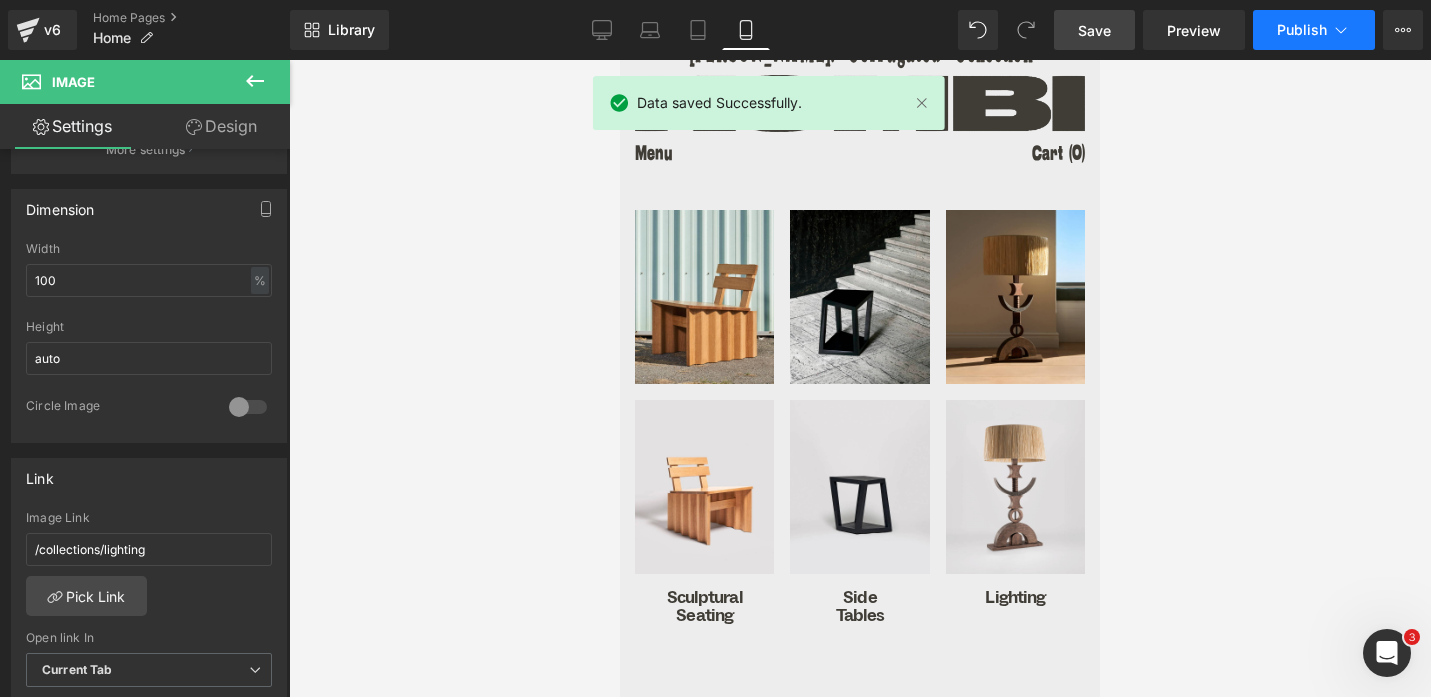 click on "Publish" at bounding box center (1302, 30) 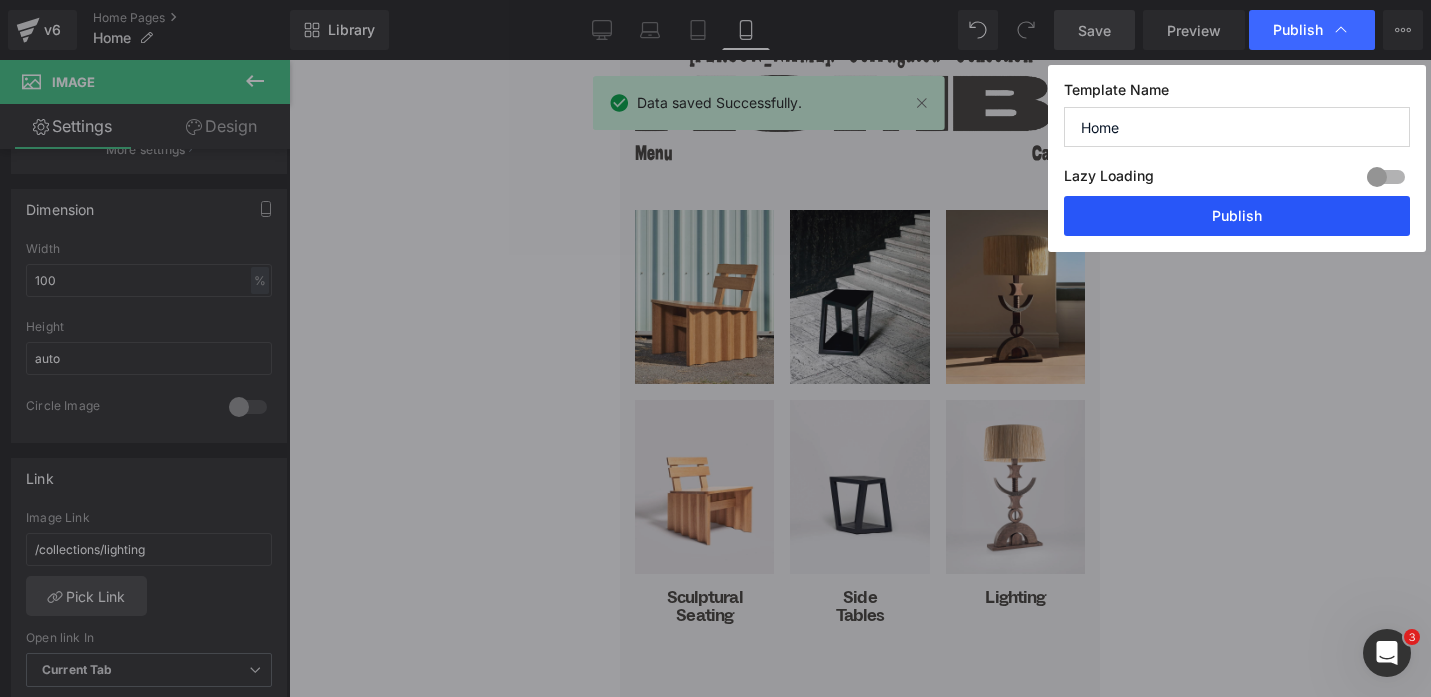 click on "Publish" at bounding box center [1237, 216] 